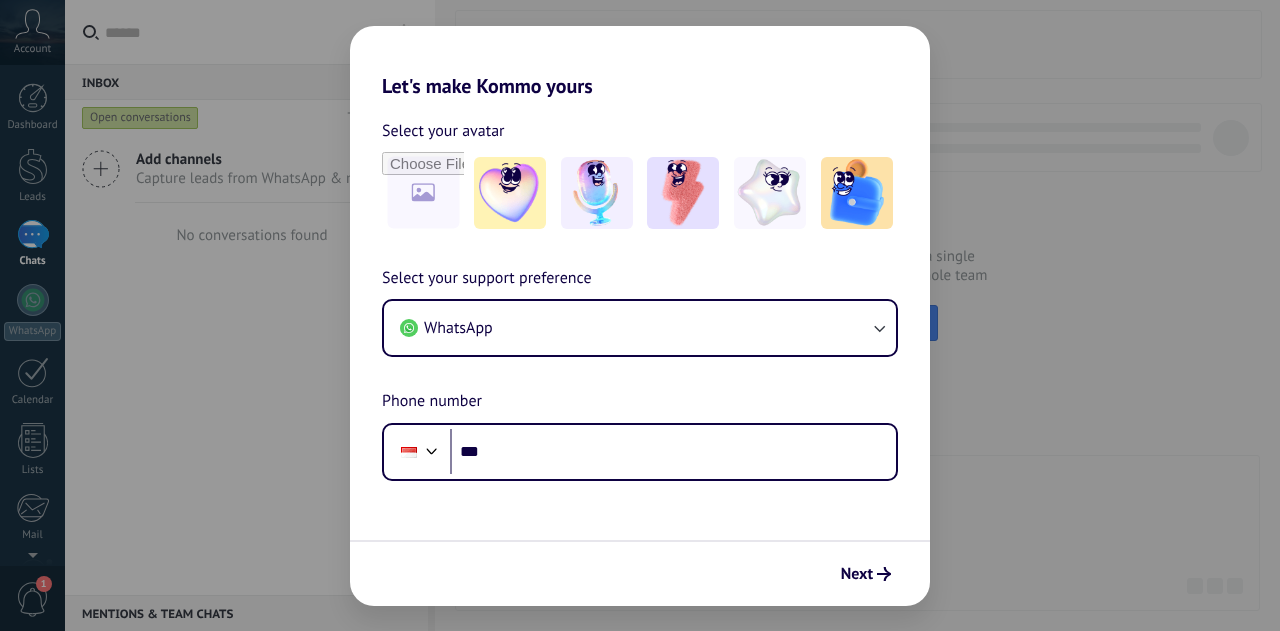 scroll, scrollTop: 0, scrollLeft: 0, axis: both 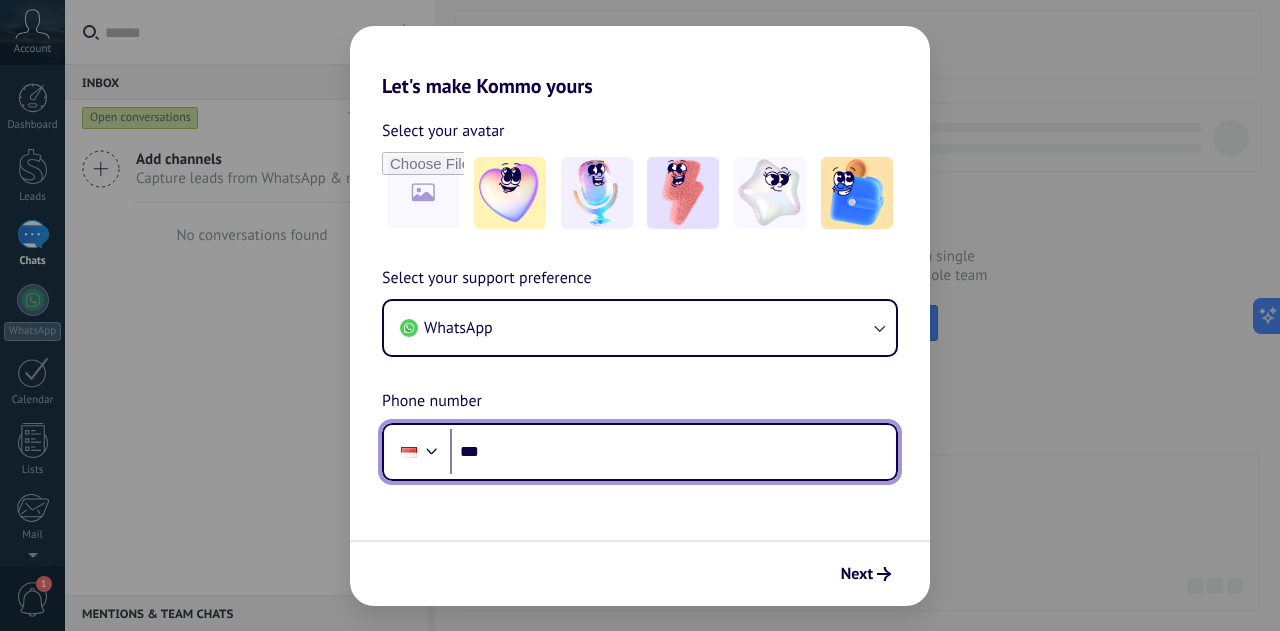 click on "***" at bounding box center [673, 452] 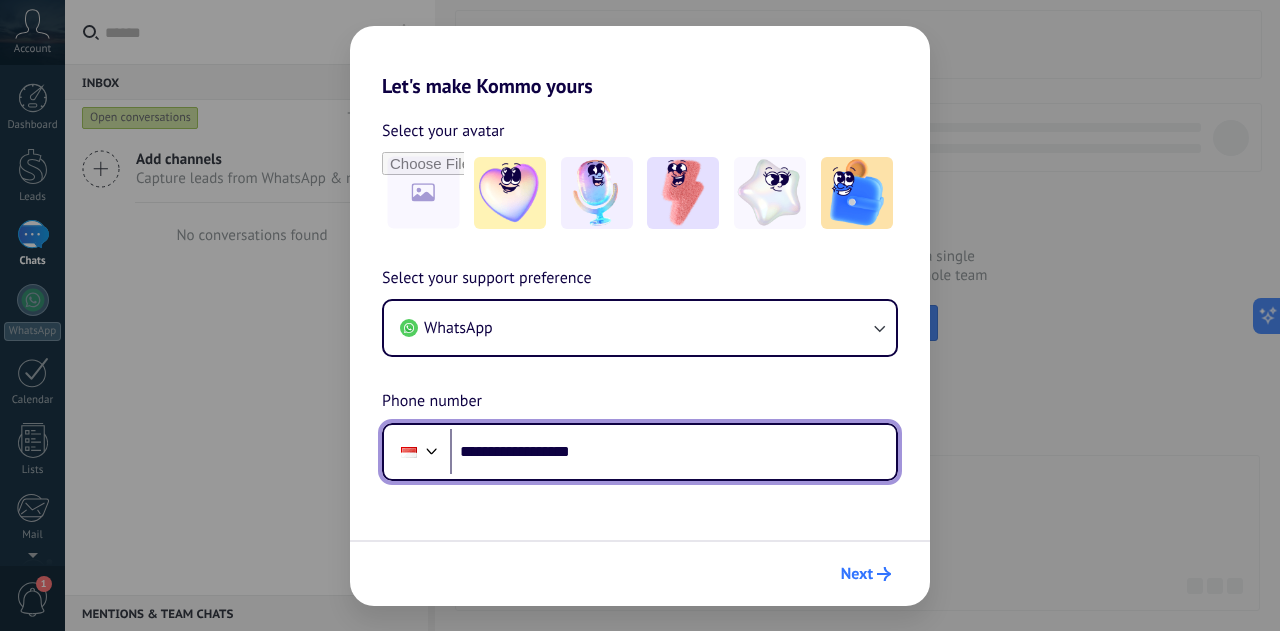 type on "**********" 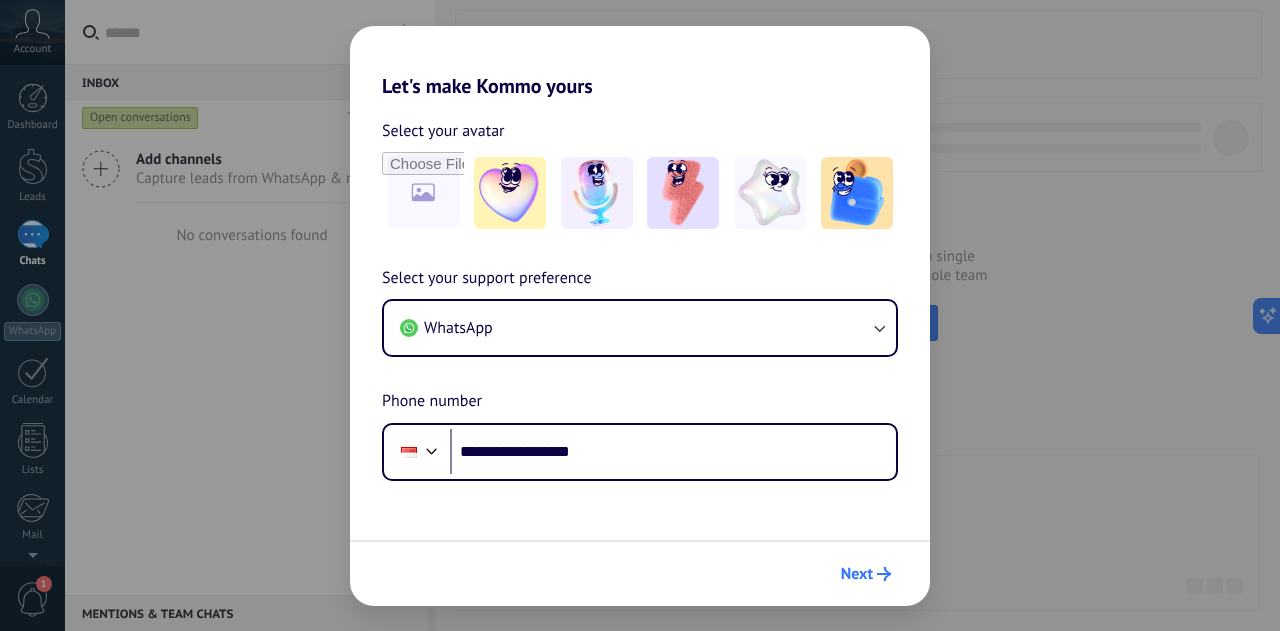 click on "Next" at bounding box center (857, 574) 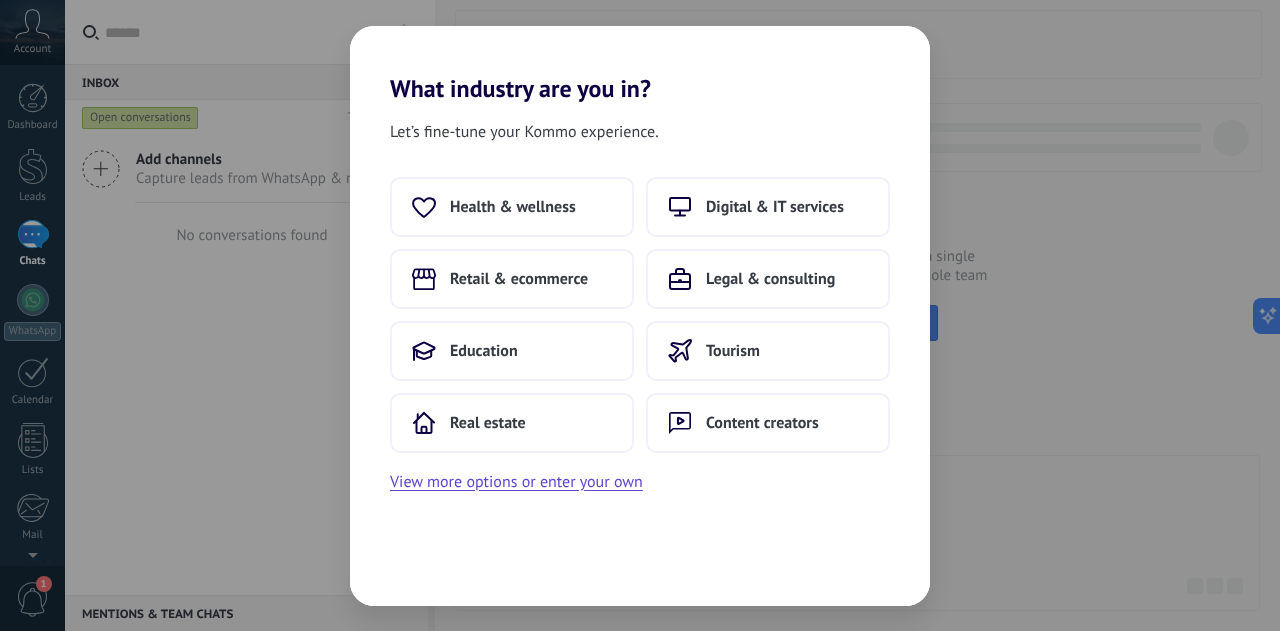 scroll, scrollTop: 0, scrollLeft: 0, axis: both 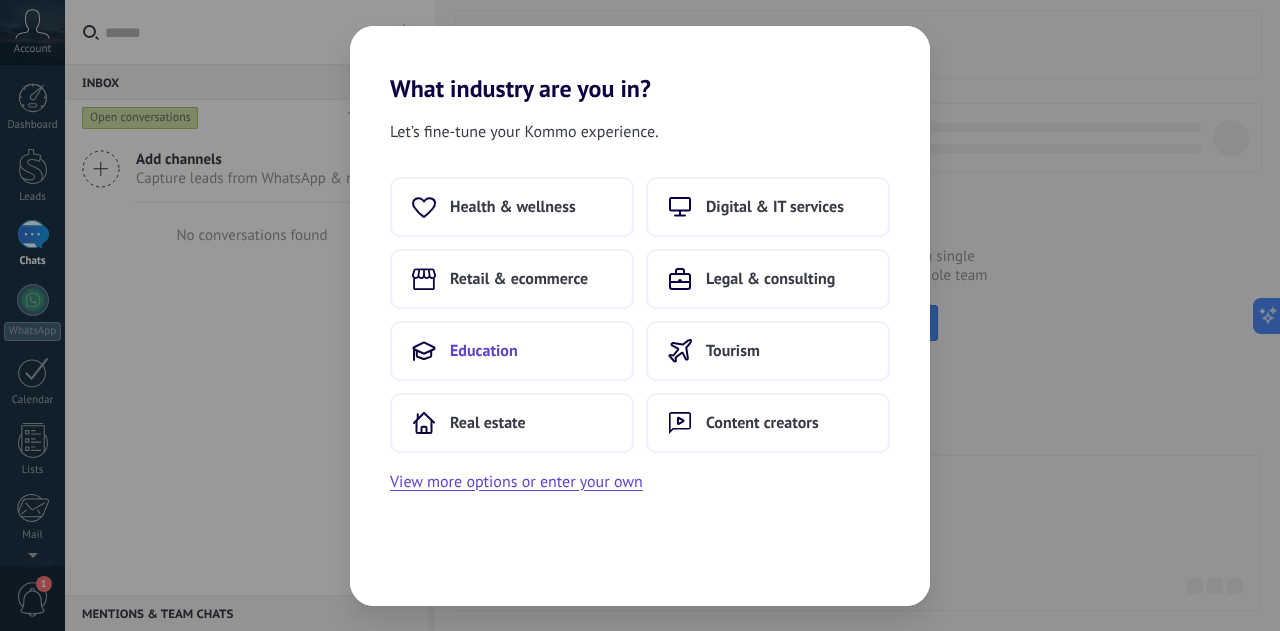 click on "Education" at bounding box center (512, 351) 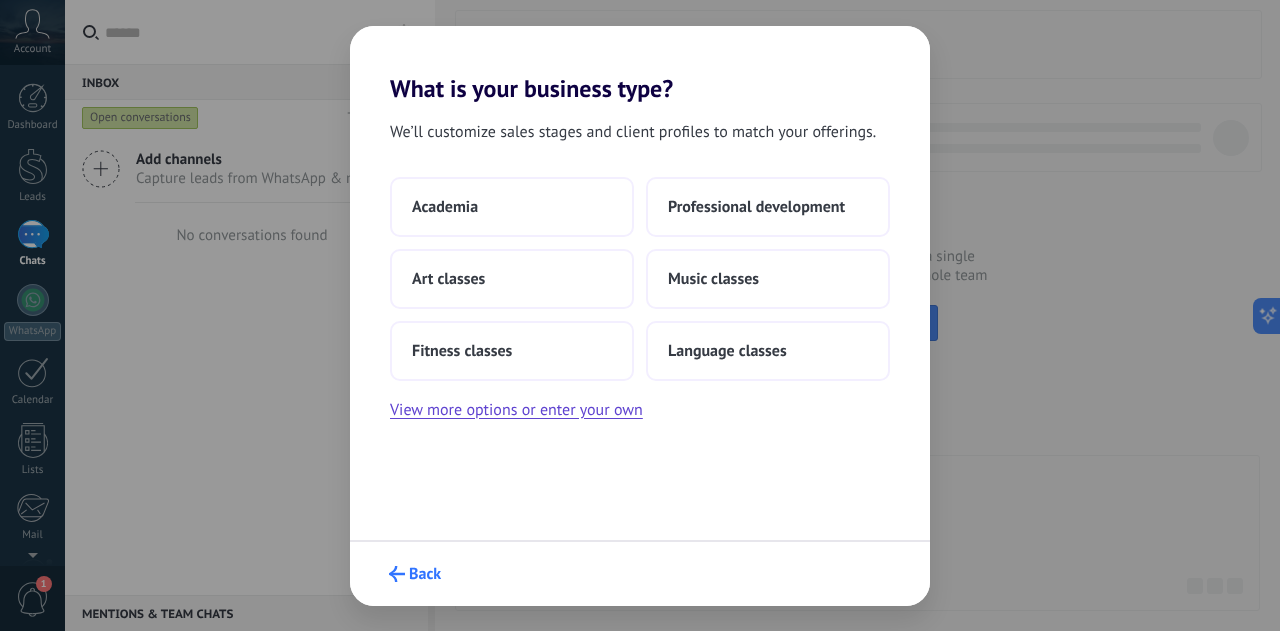 click on "Back" at bounding box center [415, 574] 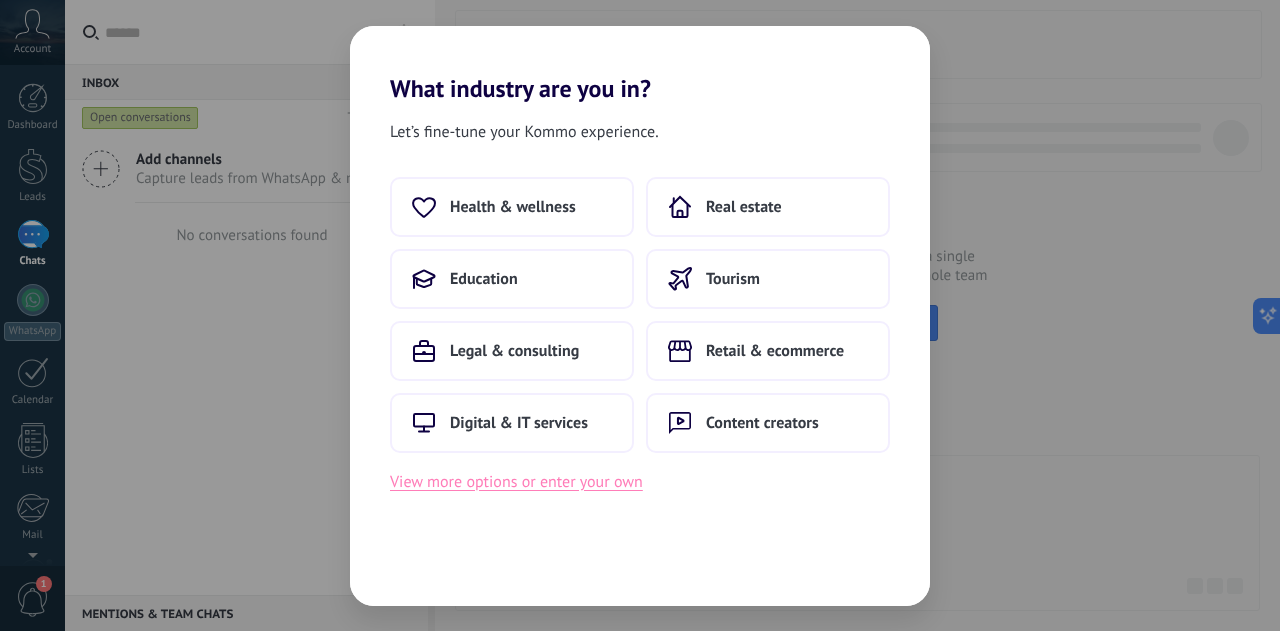 click on "View more options or enter your own" at bounding box center (516, 482) 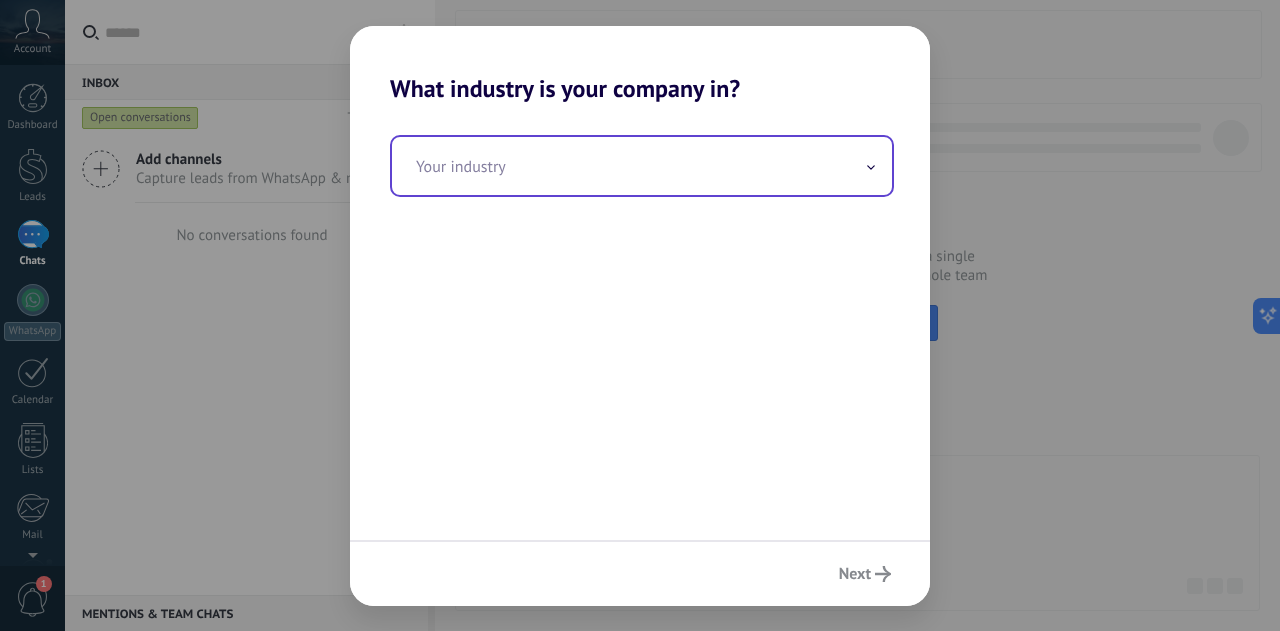 click at bounding box center (642, 166) 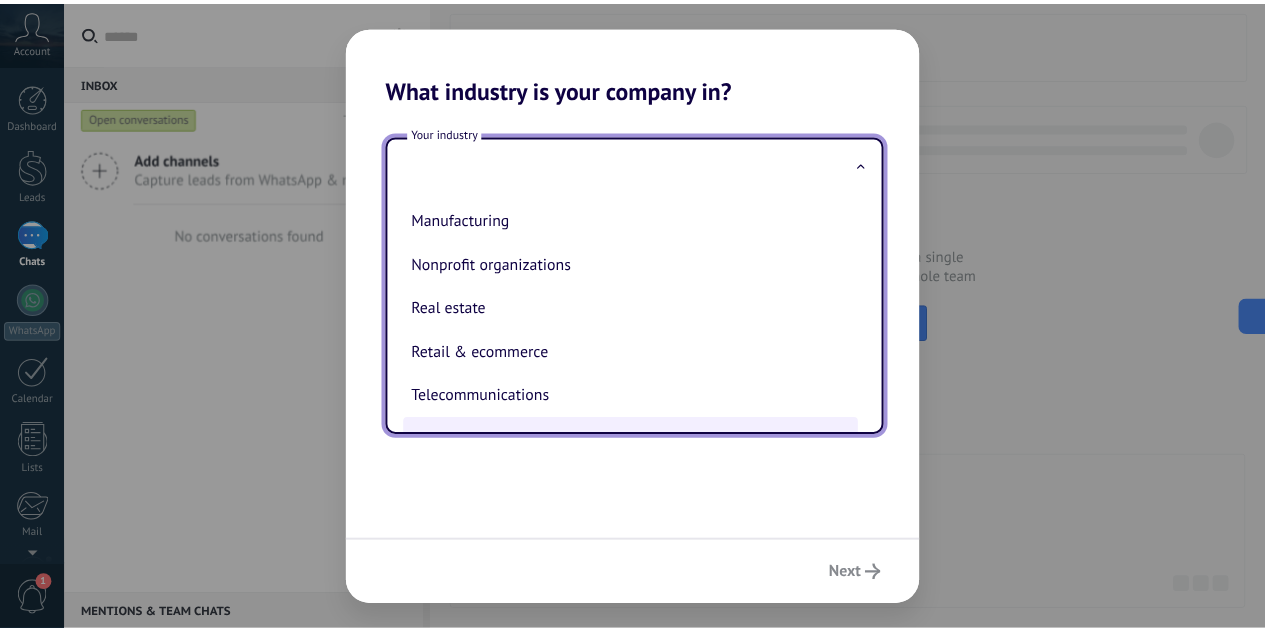 scroll, scrollTop: 341, scrollLeft: 0, axis: vertical 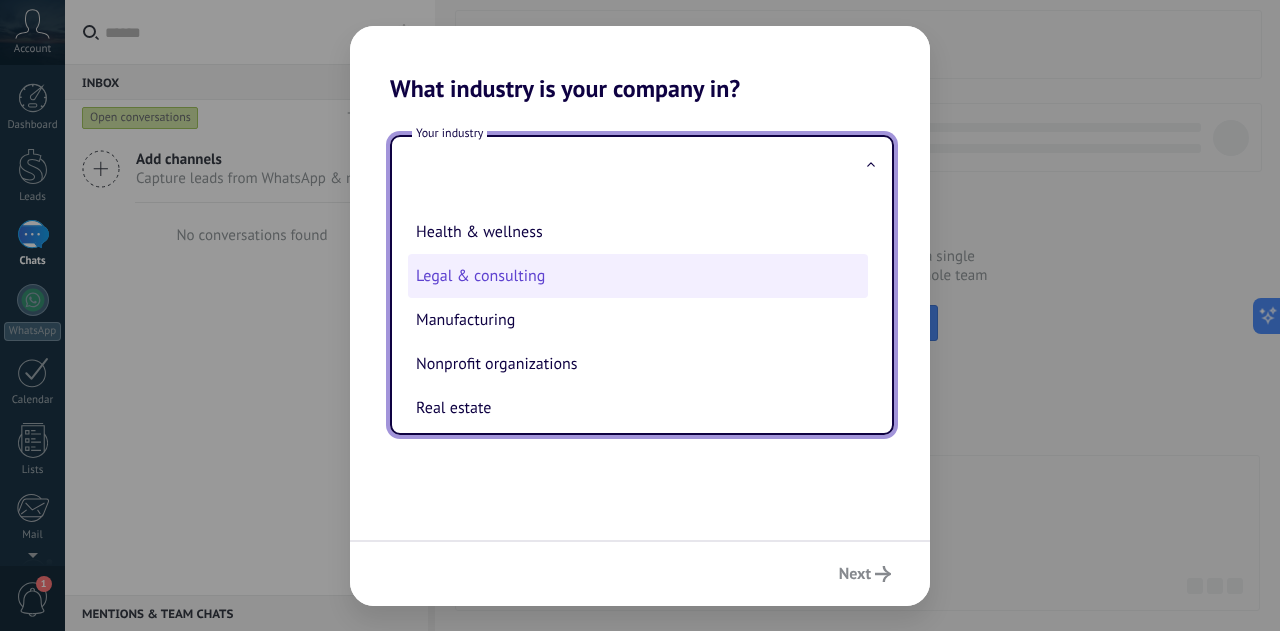 click on "Legal & consulting" at bounding box center (638, 276) 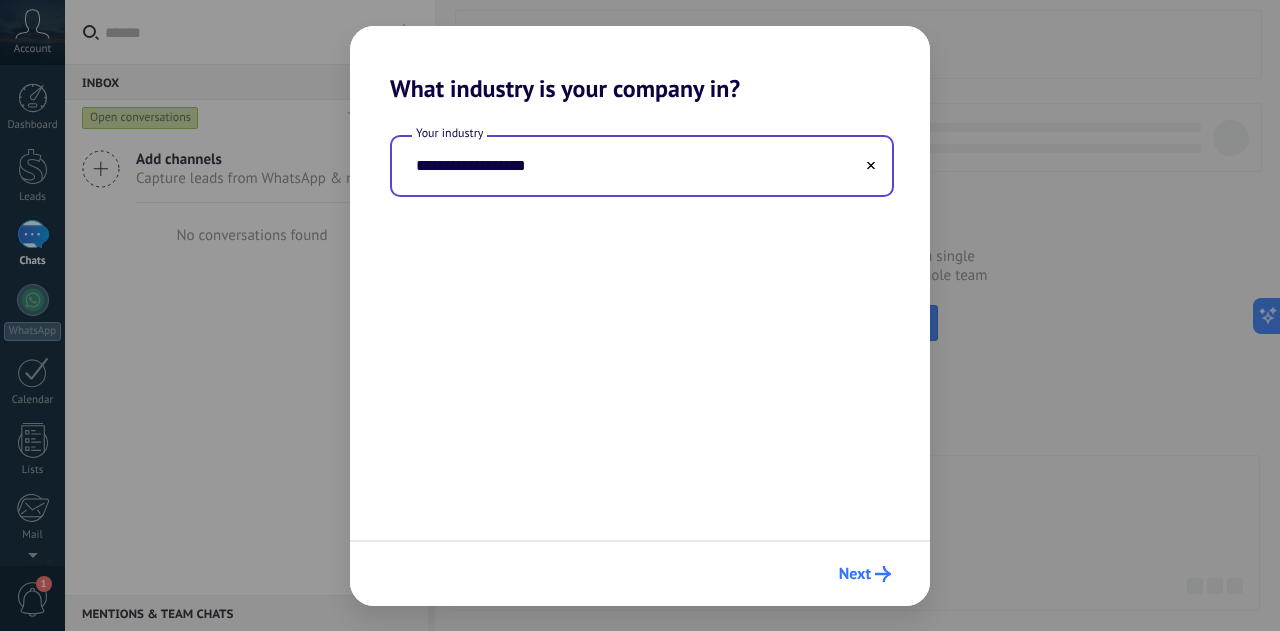 click on "Next" at bounding box center [865, 574] 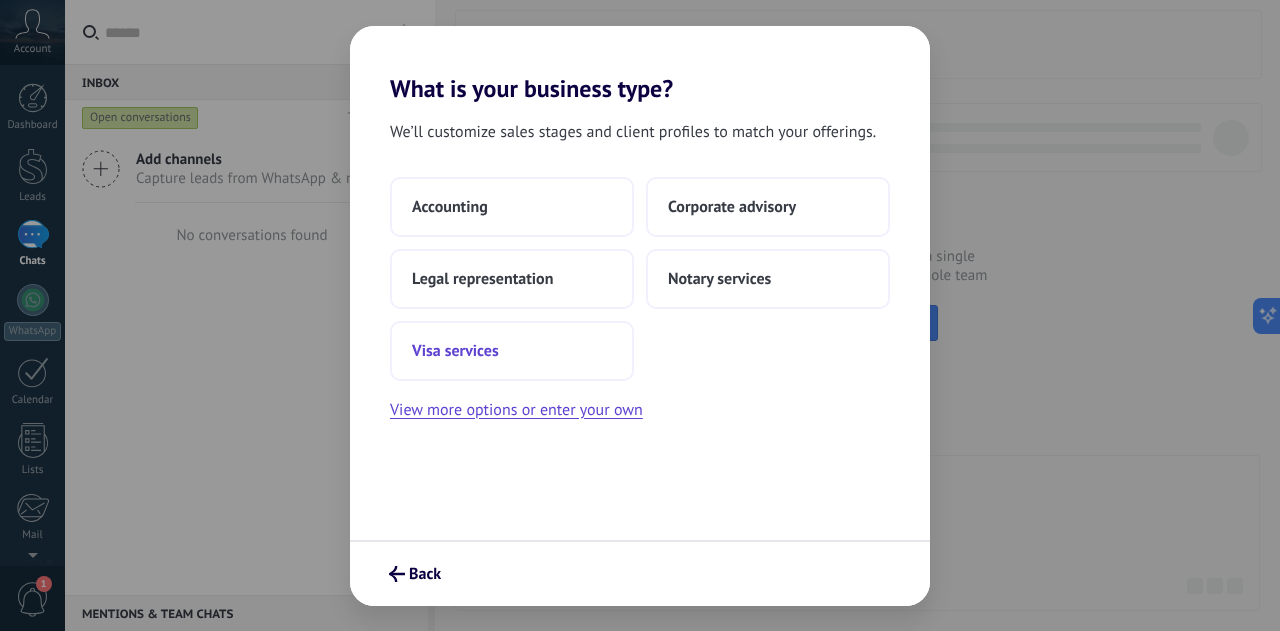 click on "Visa services" at bounding box center [512, 351] 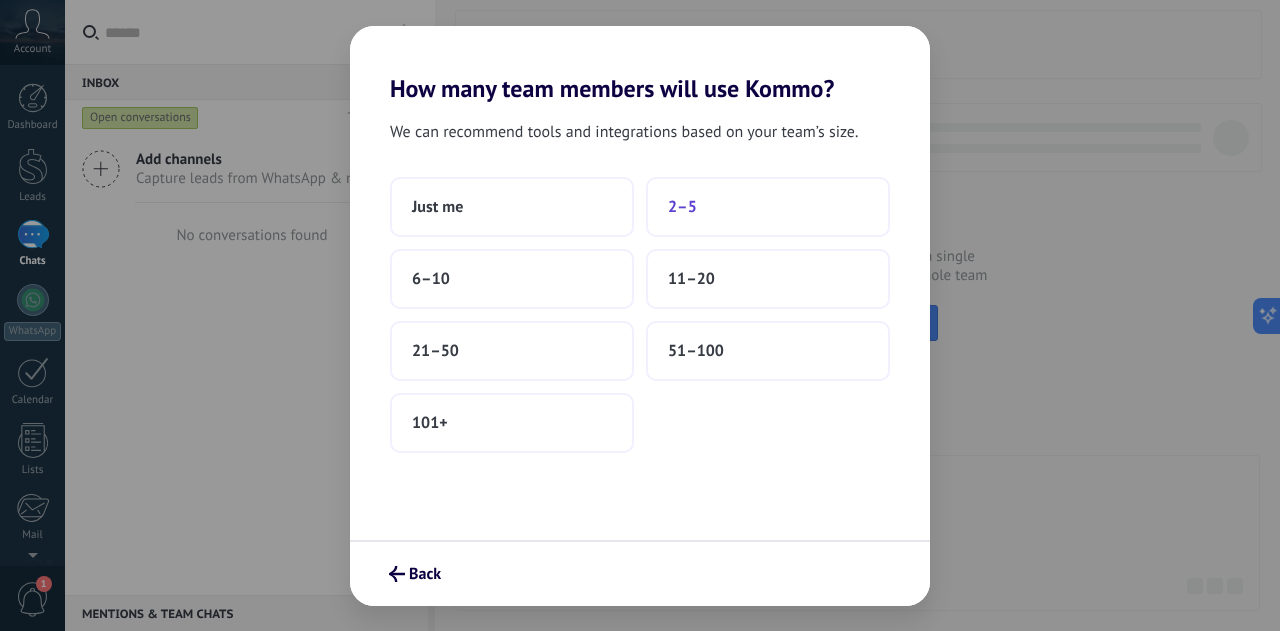 click on "2–5" at bounding box center [768, 207] 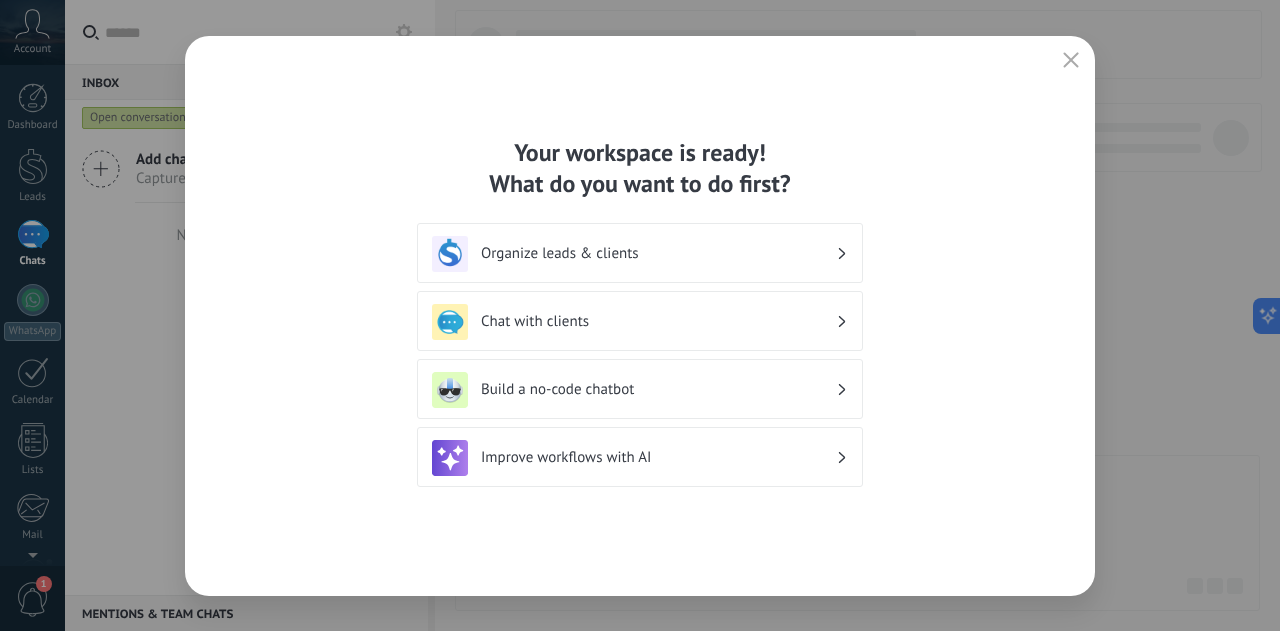 click on "Organize leads & clients" at bounding box center (658, 253) 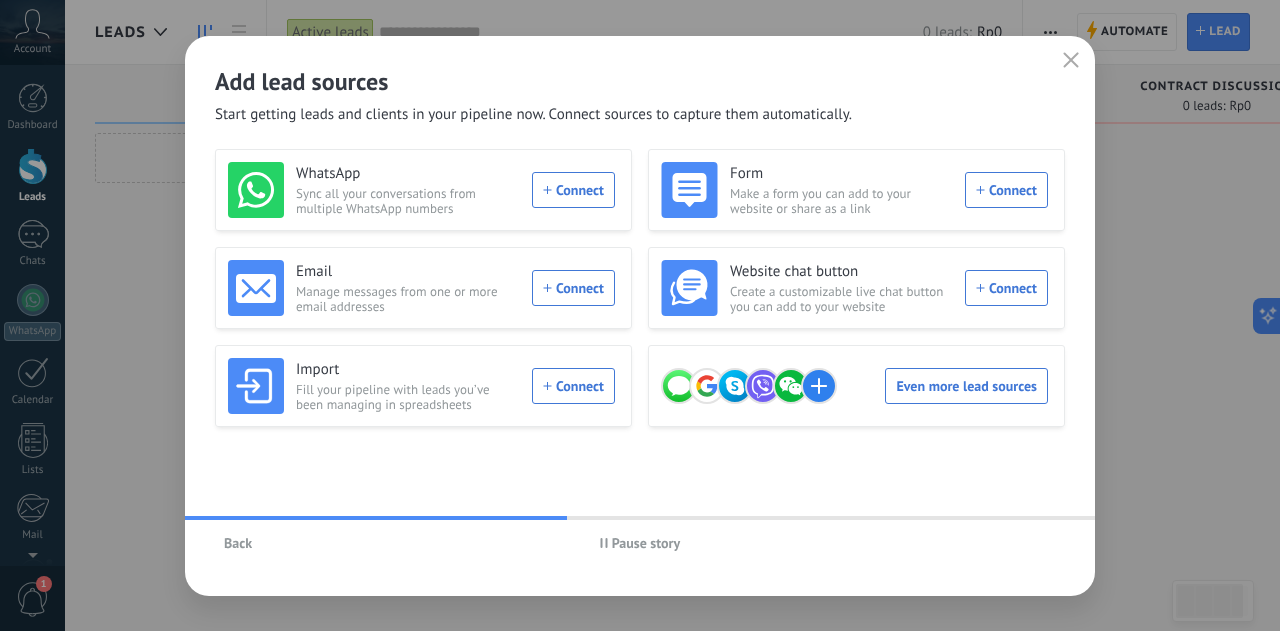 click on "Pause story" at bounding box center (646, 543) 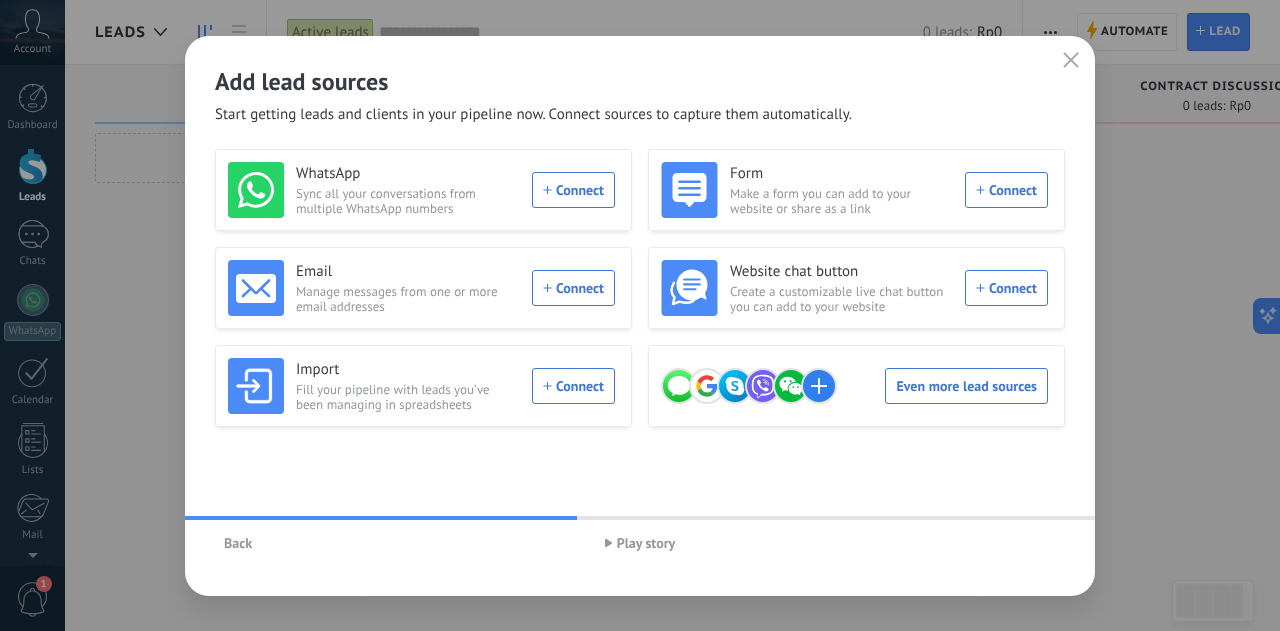 click on "Play story" at bounding box center (646, 543) 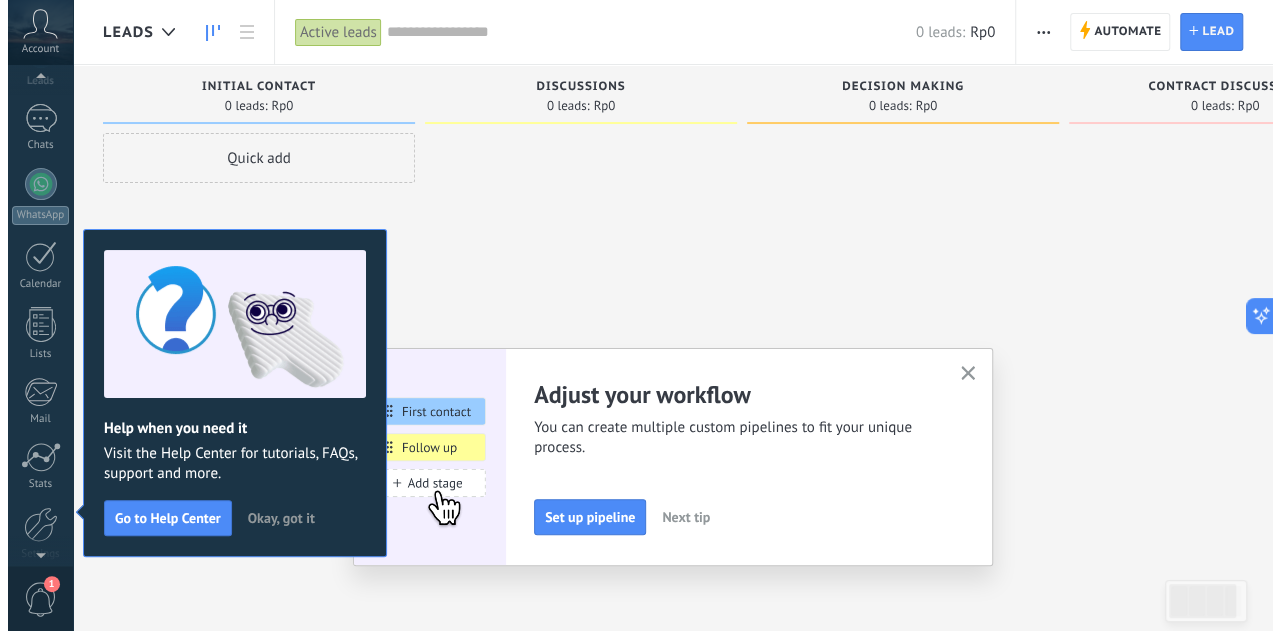scroll, scrollTop: 199, scrollLeft: 0, axis: vertical 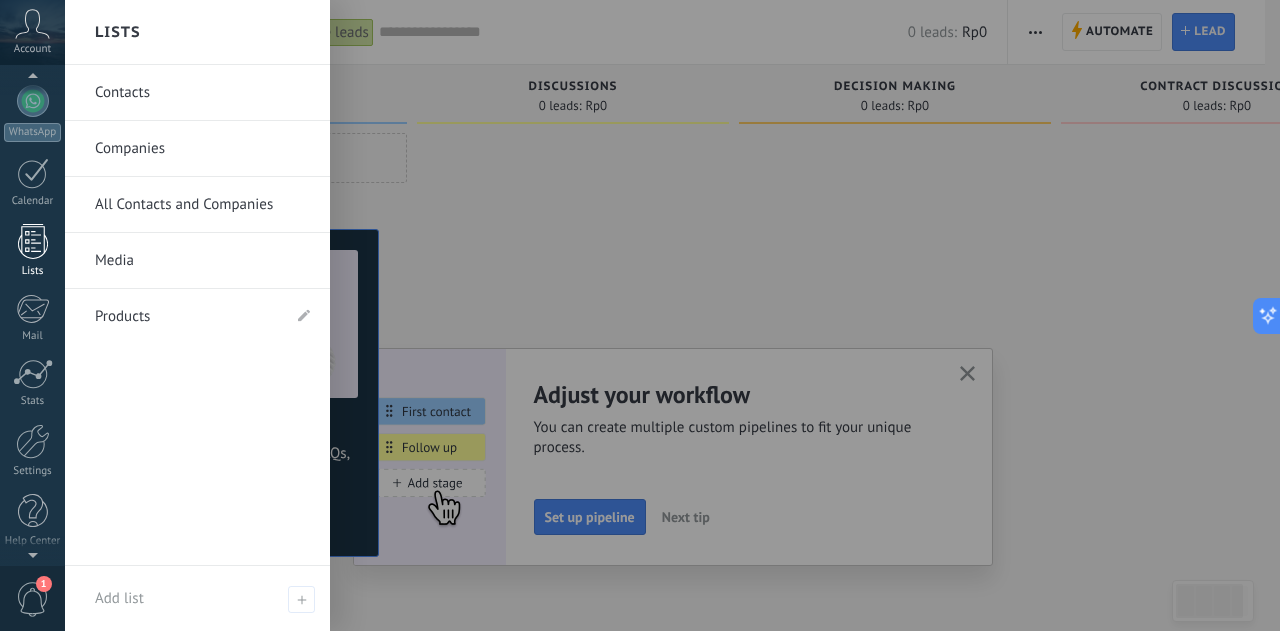 click at bounding box center [33, 241] 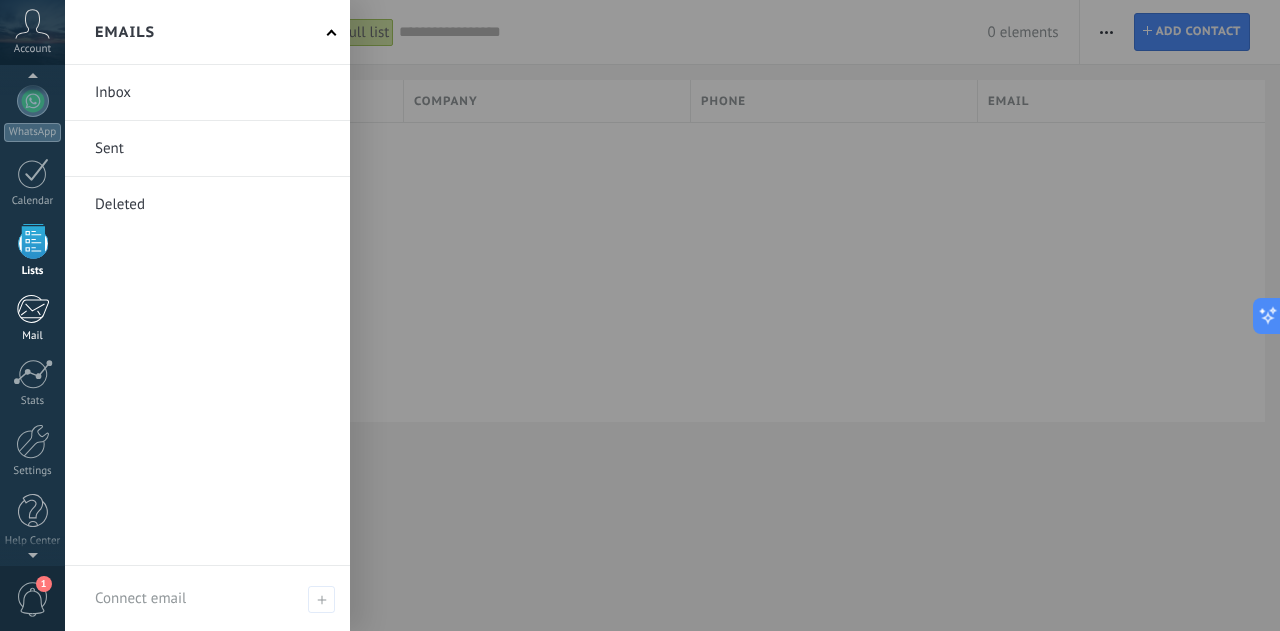 click at bounding box center (32, 309) 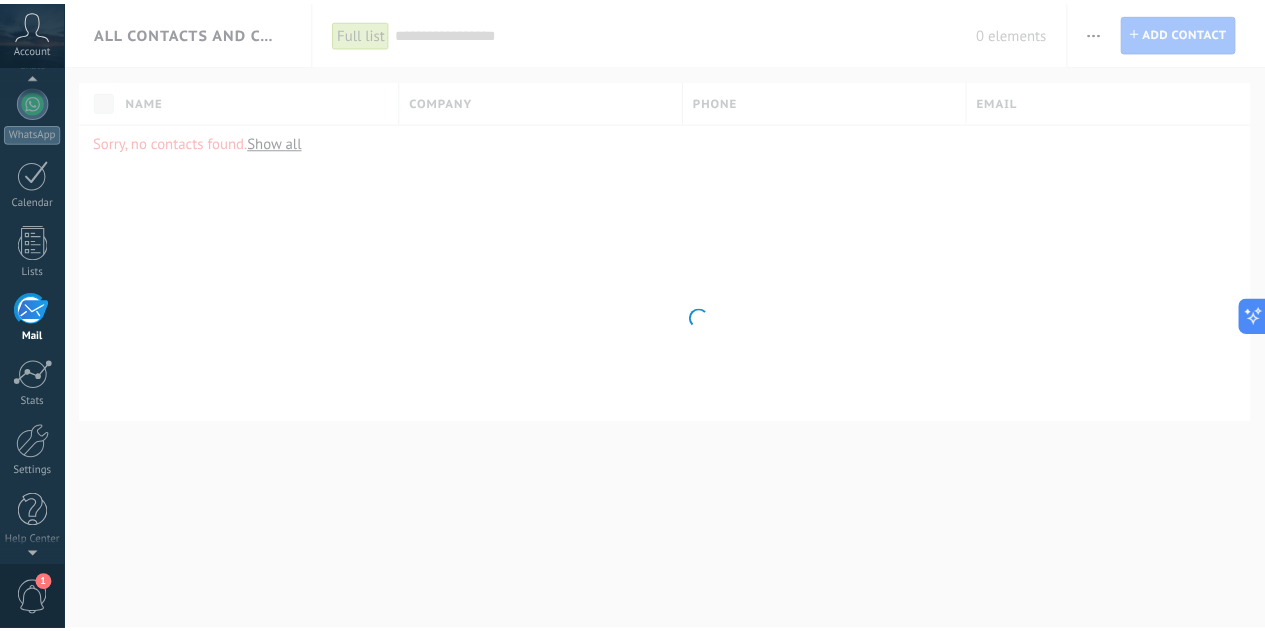 scroll, scrollTop: 193, scrollLeft: 0, axis: vertical 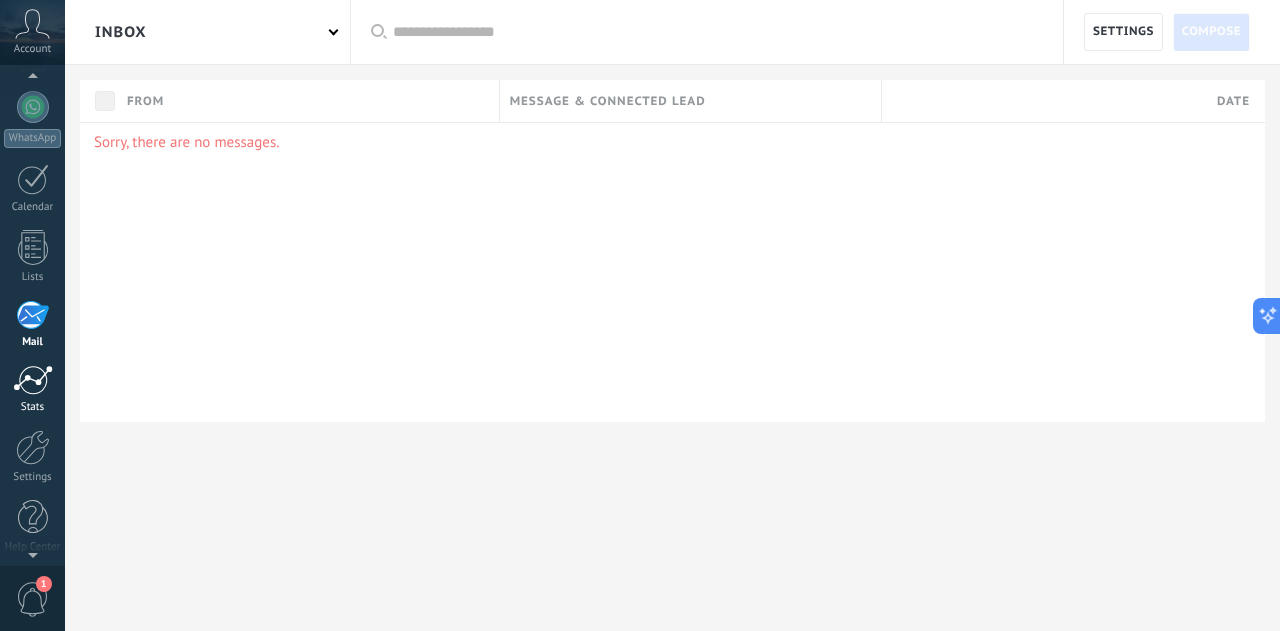 click at bounding box center [33, 380] 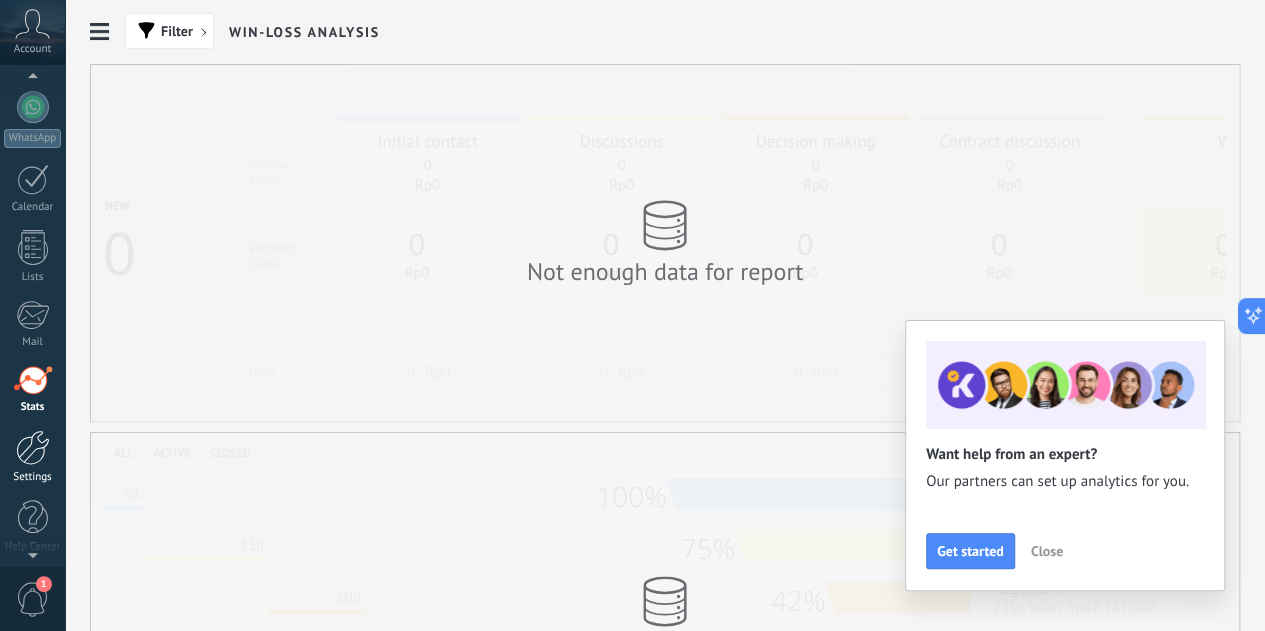 click at bounding box center (33, 447) 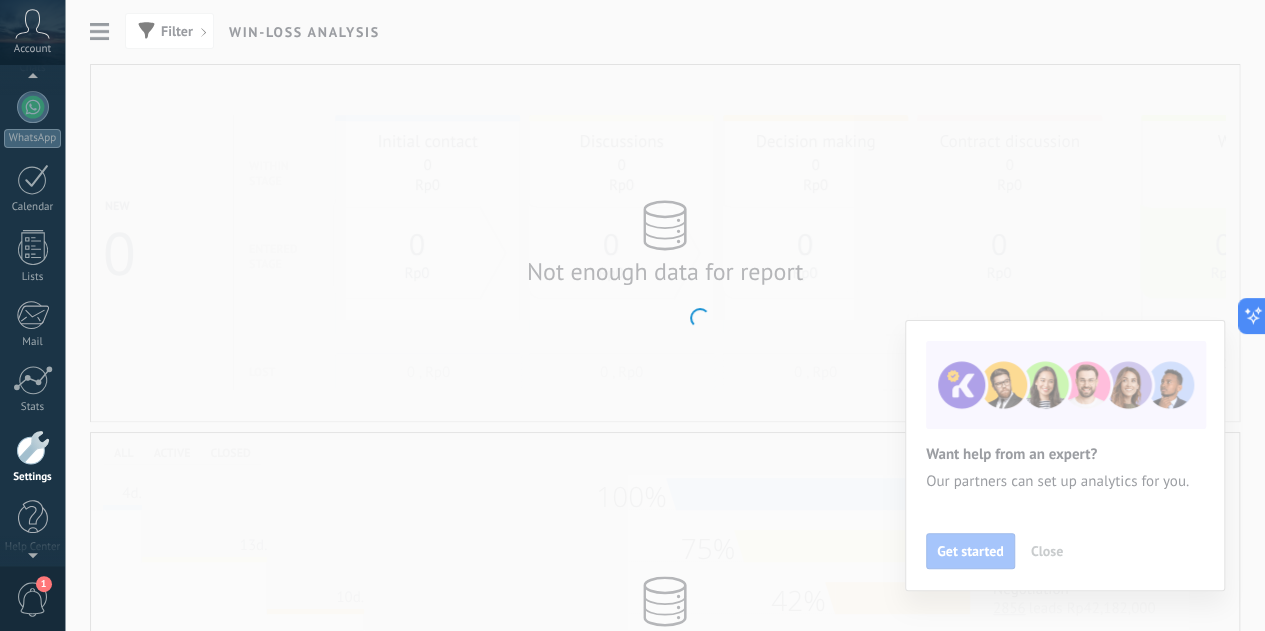 scroll, scrollTop: 199, scrollLeft: 0, axis: vertical 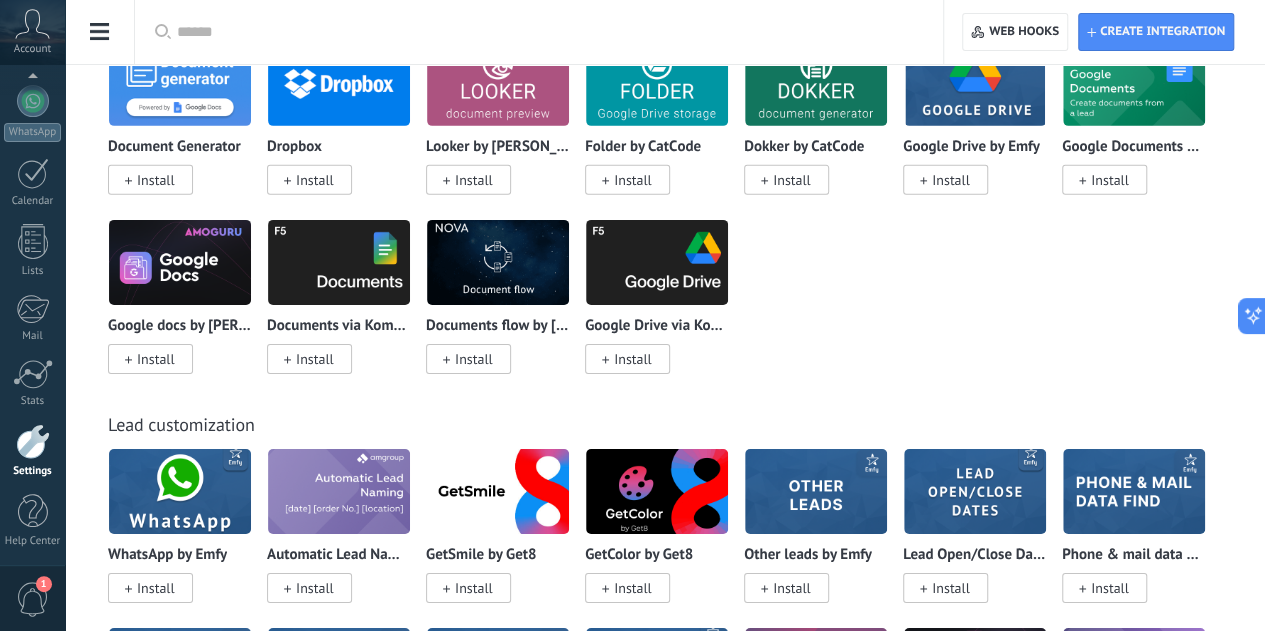 click on "Templates" at bounding box center (-116, 317) 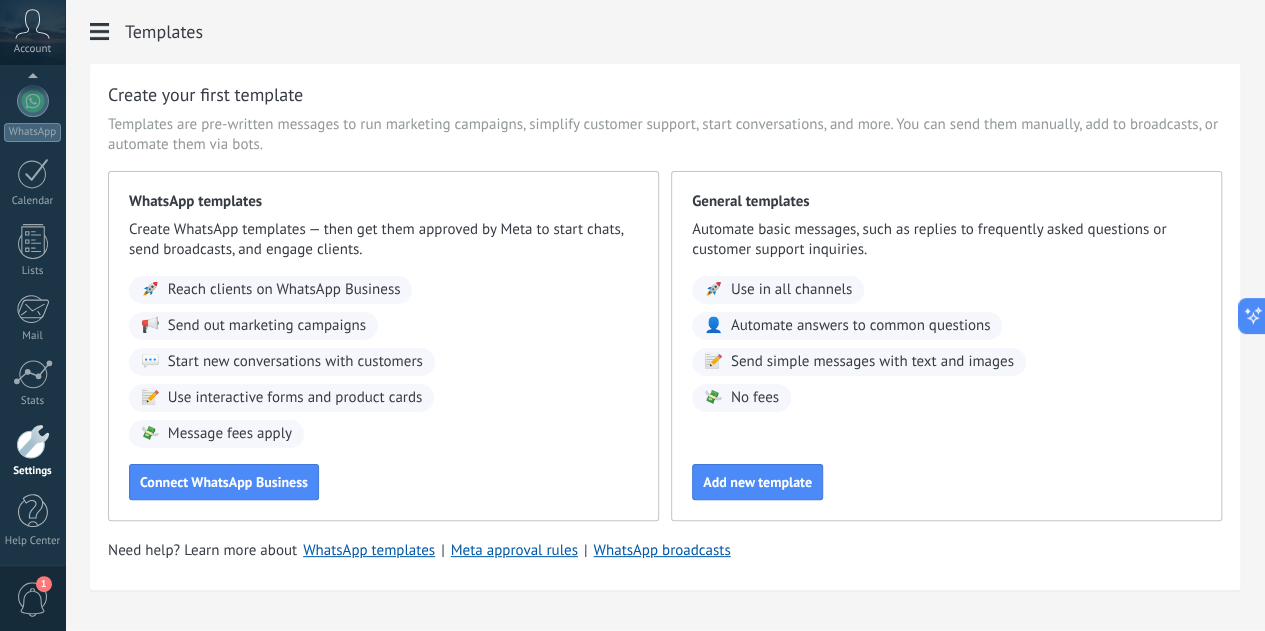 scroll, scrollTop: 43, scrollLeft: 0, axis: vertical 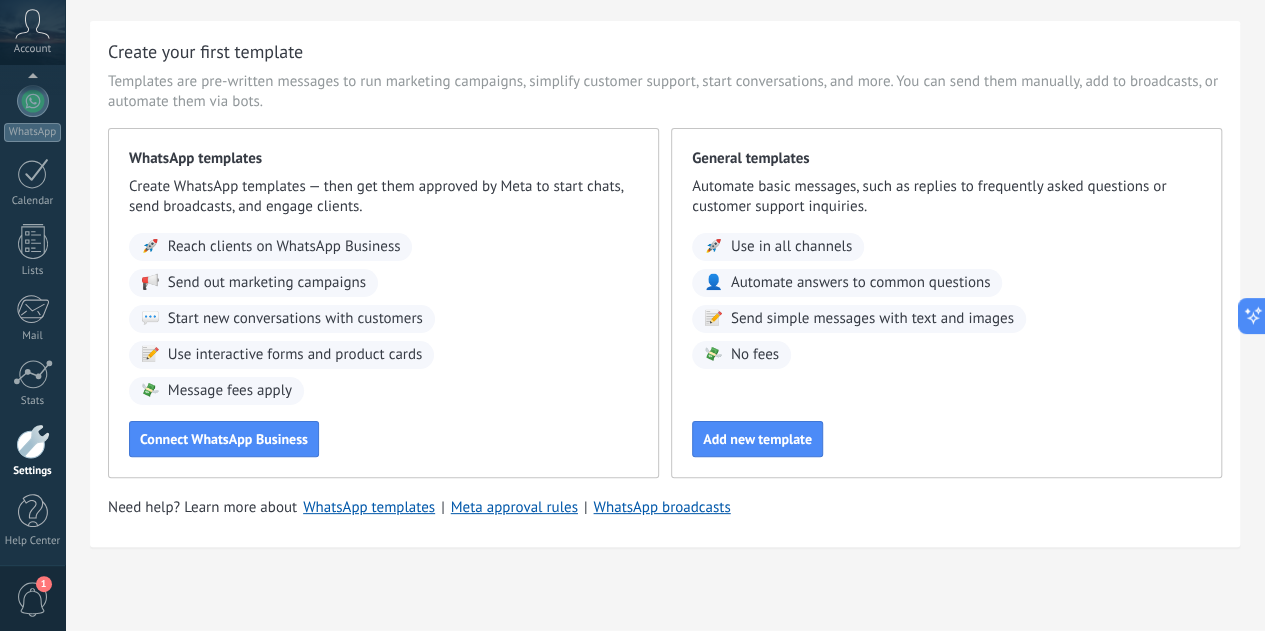 click on "Communication tools" at bounding box center [-116, 373] 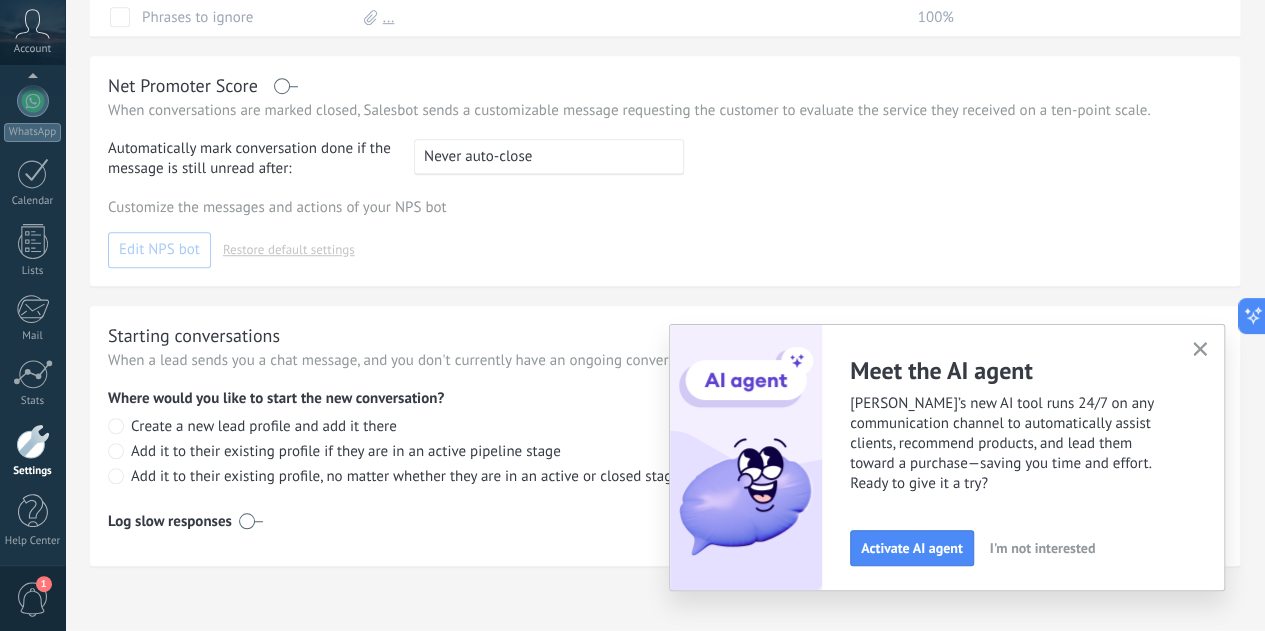 scroll, scrollTop: 688, scrollLeft: 0, axis: vertical 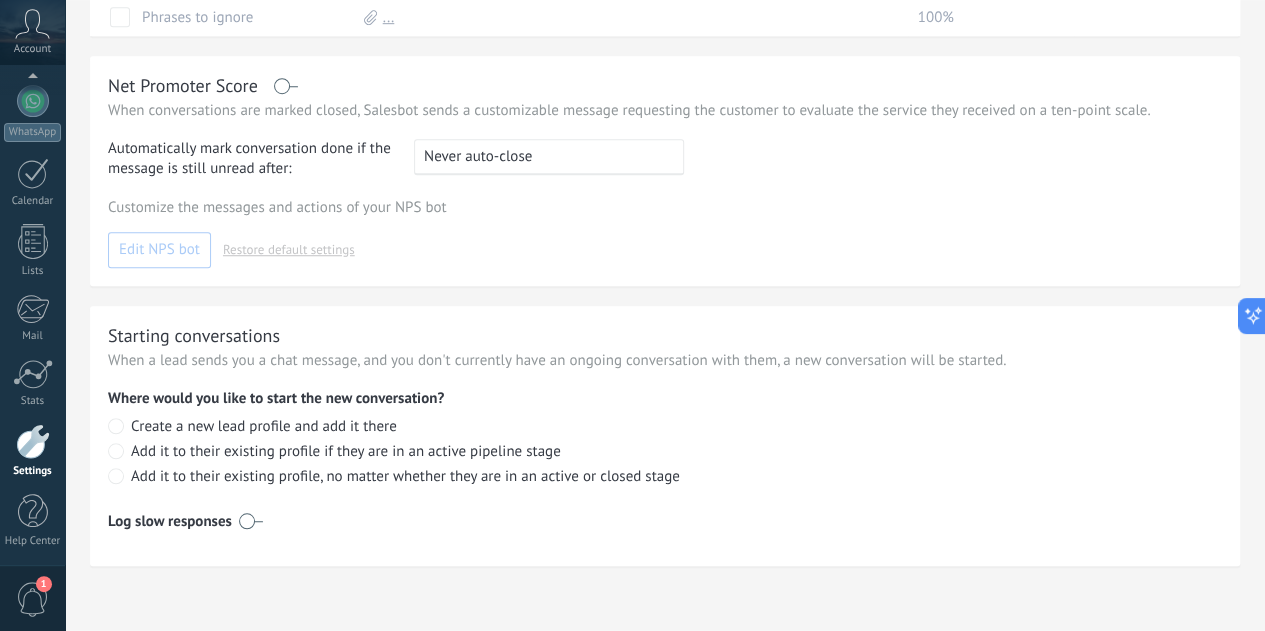 click on "Kommo AI" at bounding box center [-116, 429] 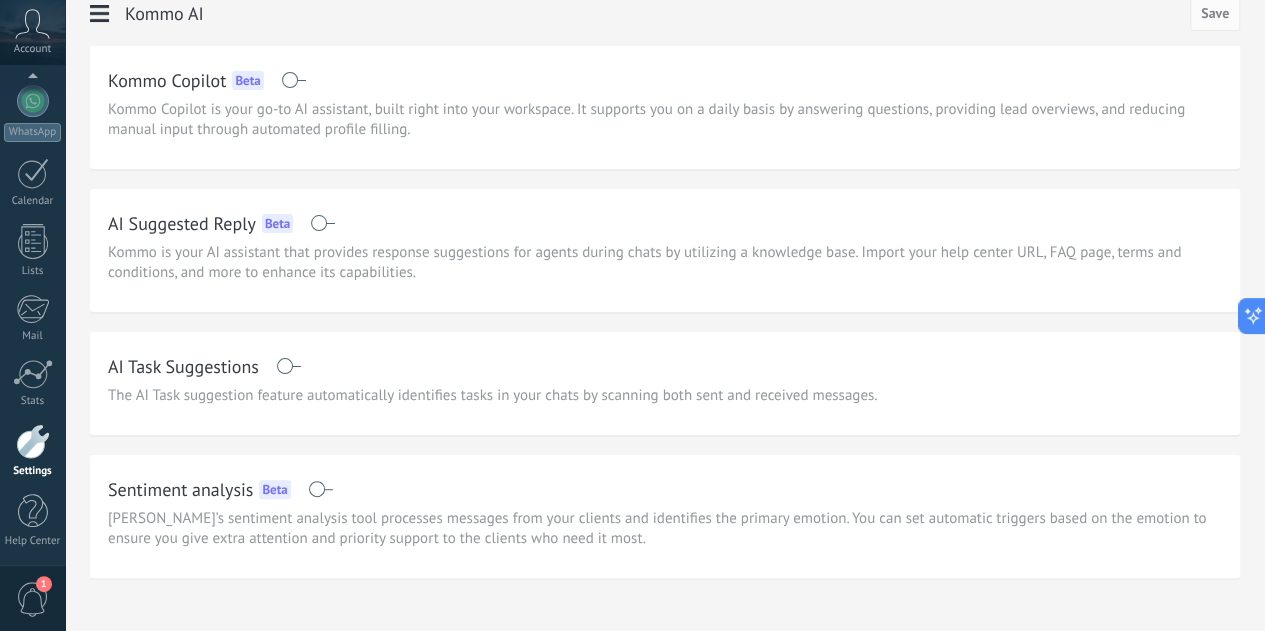 scroll, scrollTop: 50, scrollLeft: 0, axis: vertical 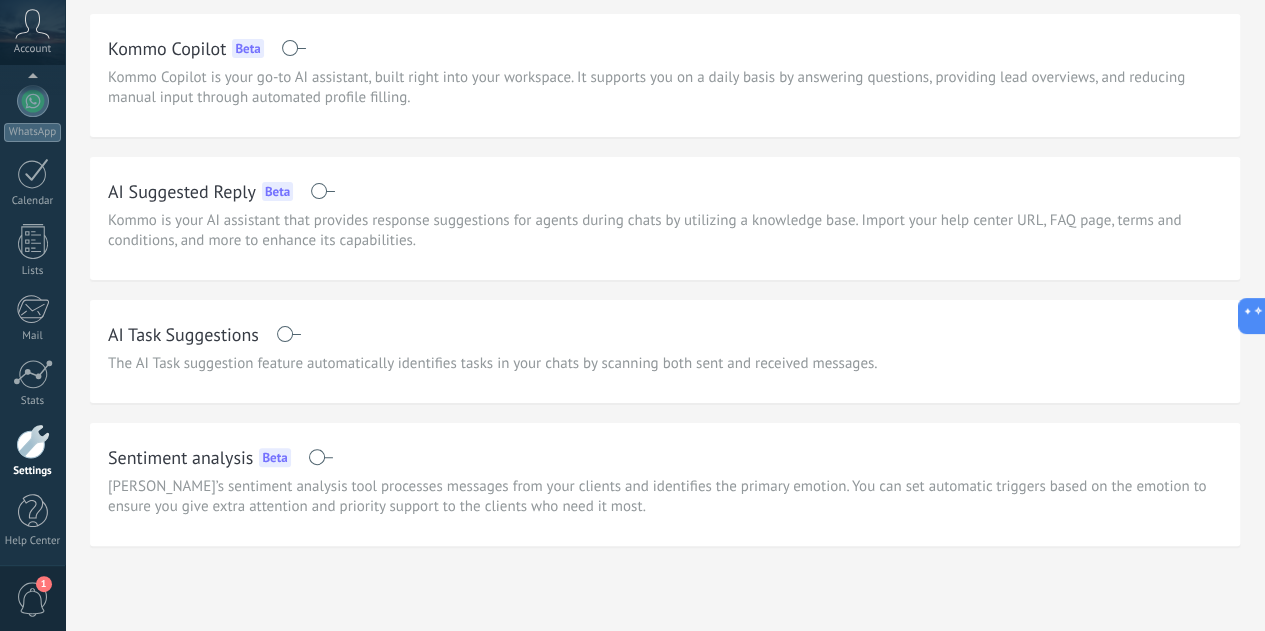 click on "AI agent" at bounding box center [-116, 485] 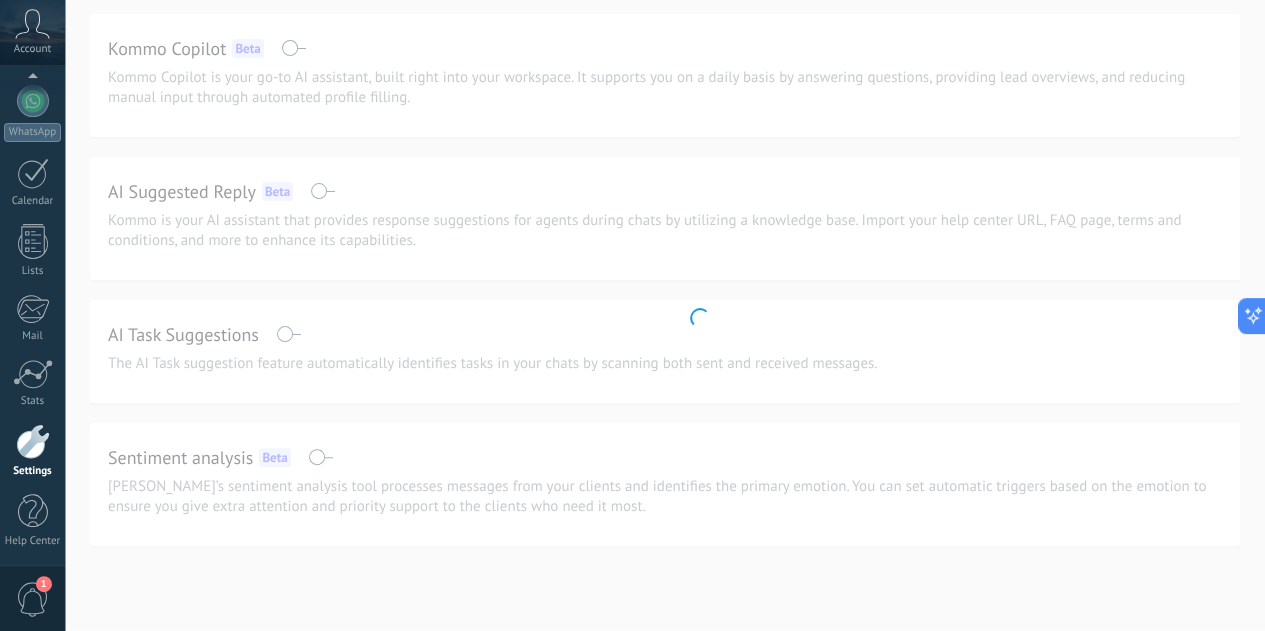 scroll, scrollTop: 0, scrollLeft: 0, axis: both 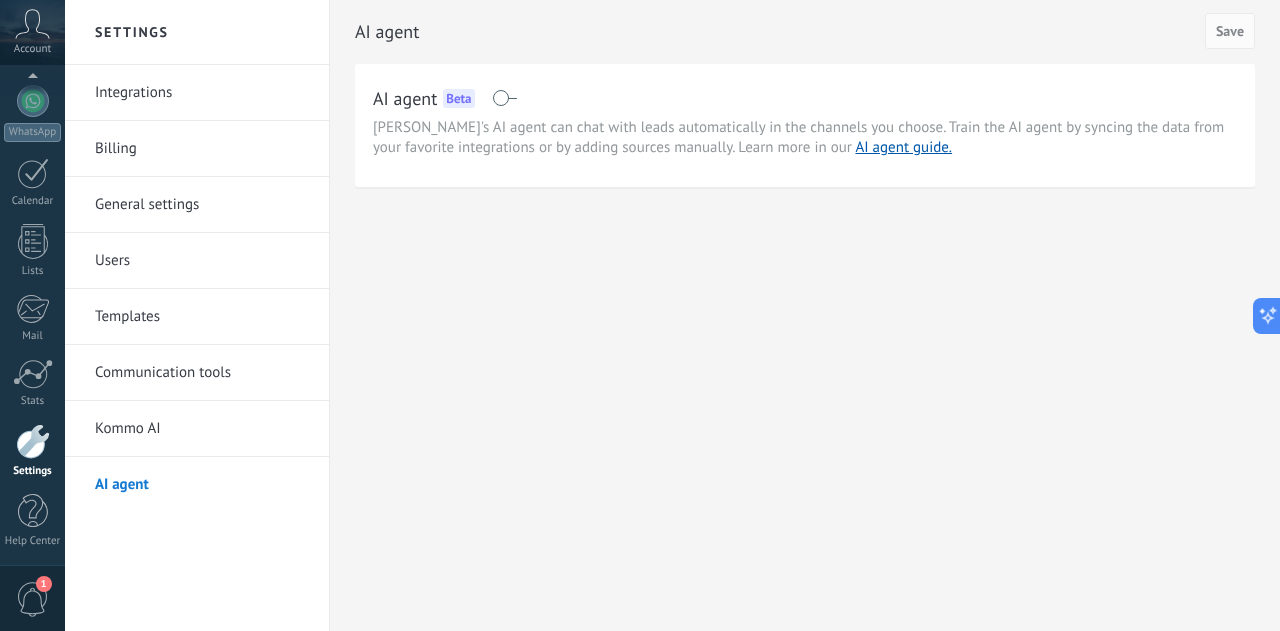 click on "Settings" at bounding box center (33, 471) 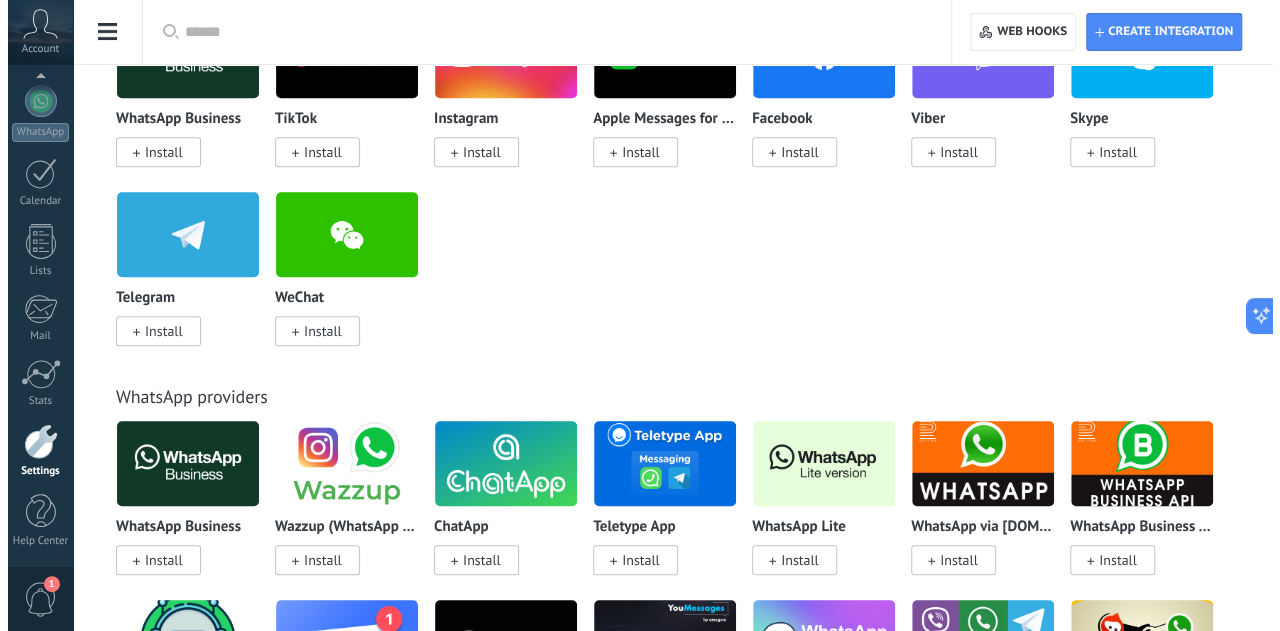 scroll, scrollTop: 800, scrollLeft: 0, axis: vertical 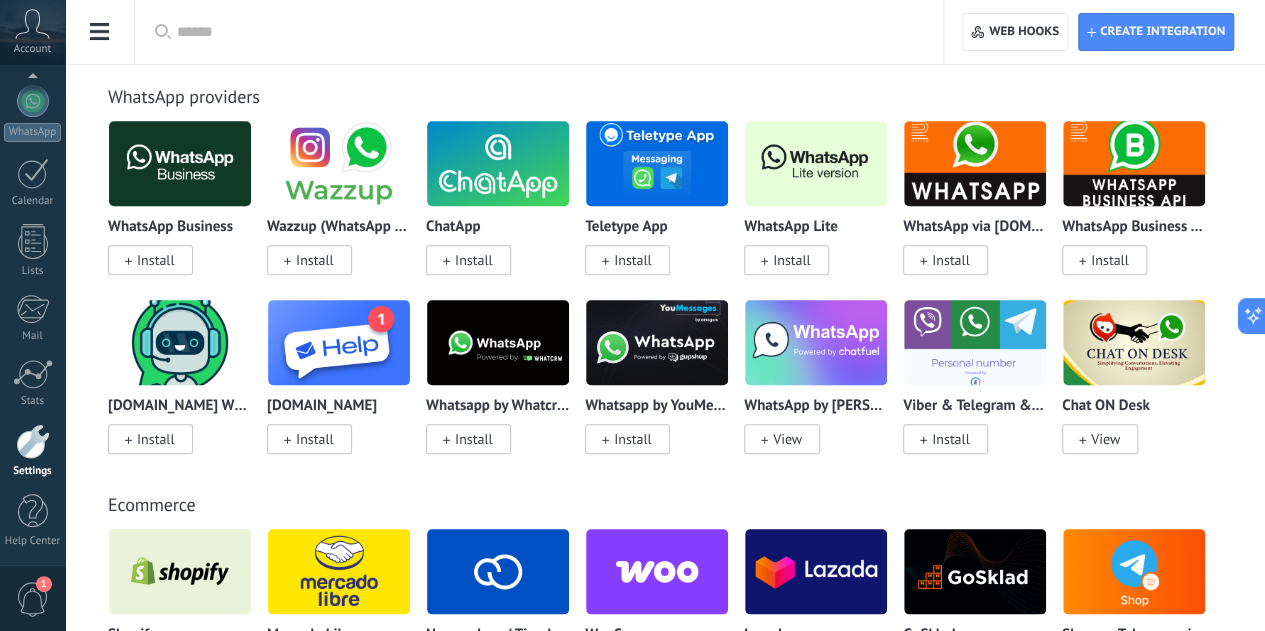 click on "1" at bounding box center [33, 599] 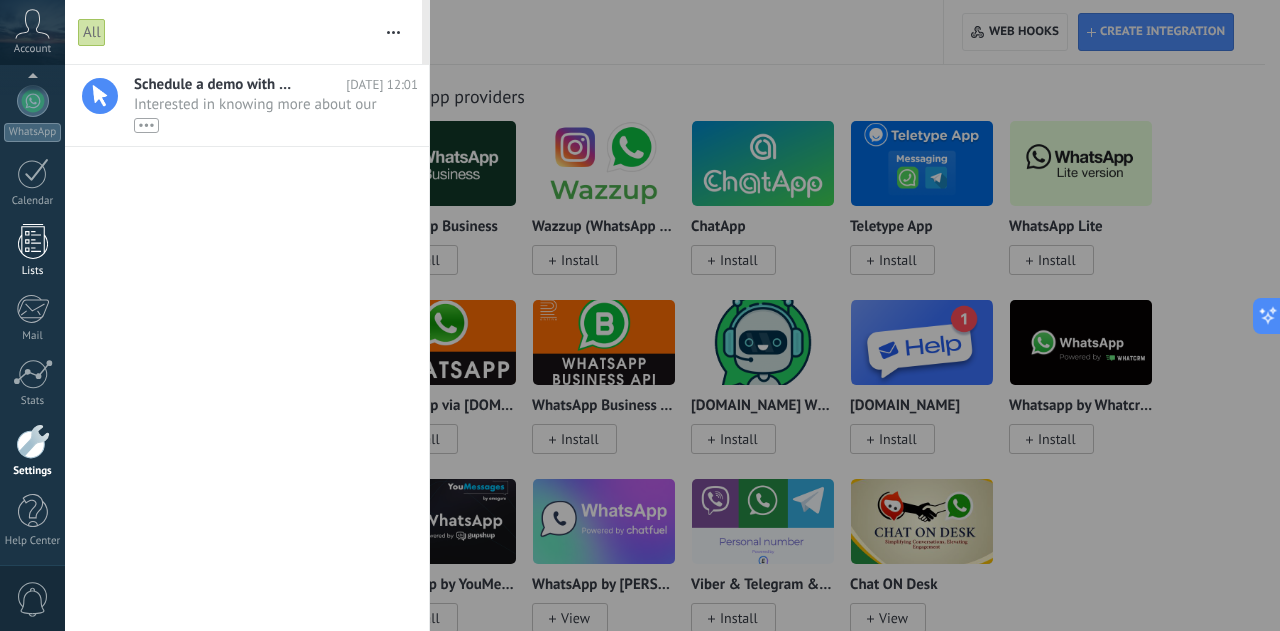 click on "Lists" at bounding box center [32, 251] 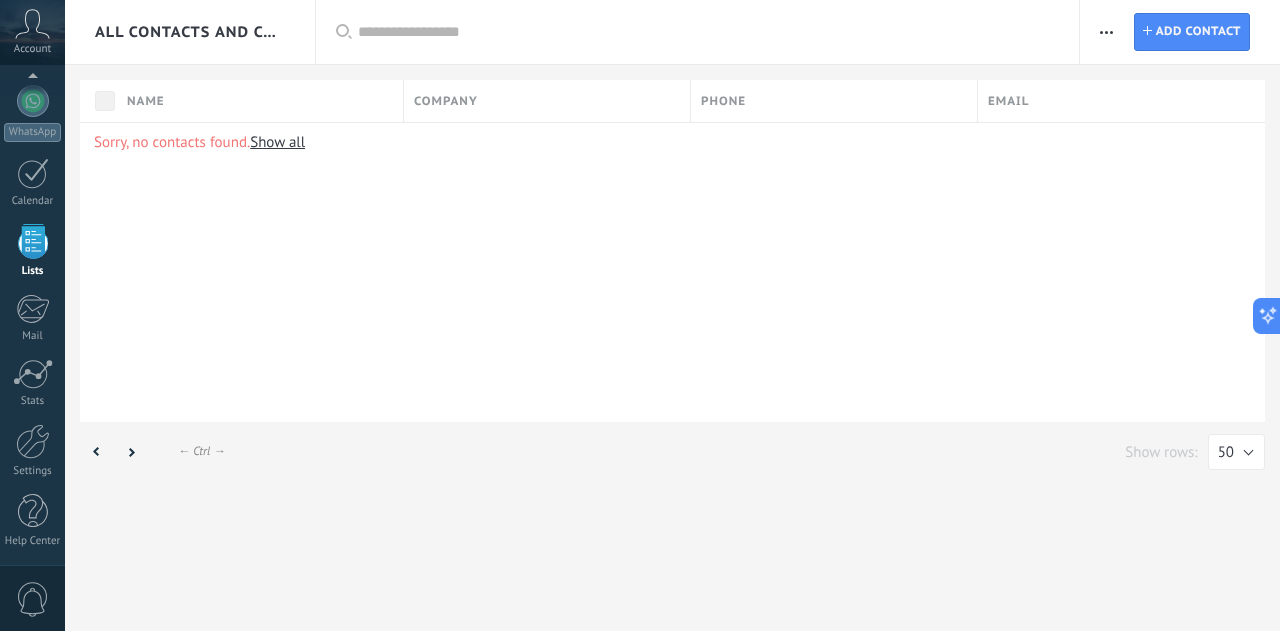 scroll, scrollTop: 0, scrollLeft: 0, axis: both 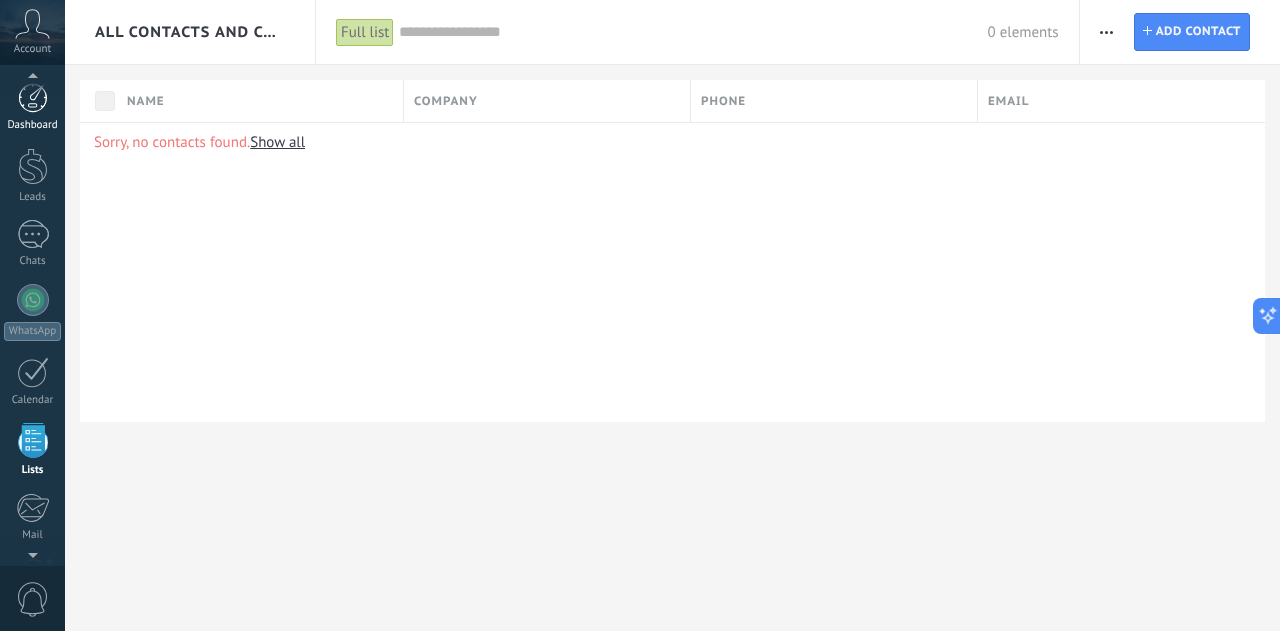 click at bounding box center [33, 98] 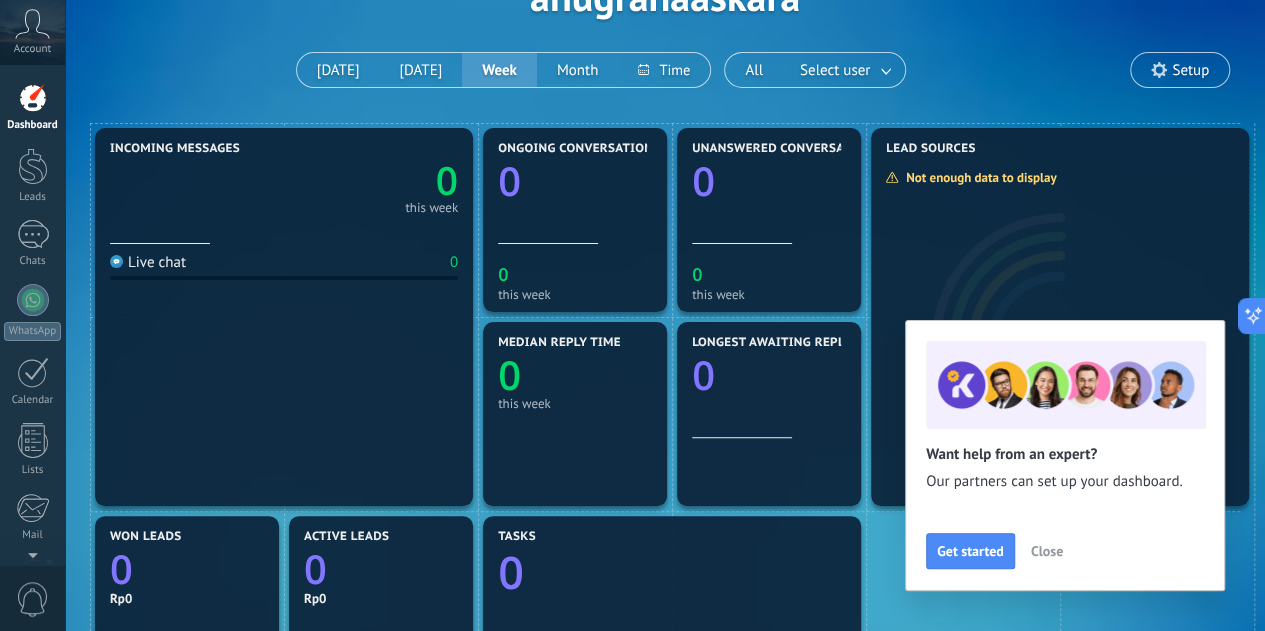 scroll, scrollTop: 100, scrollLeft: 0, axis: vertical 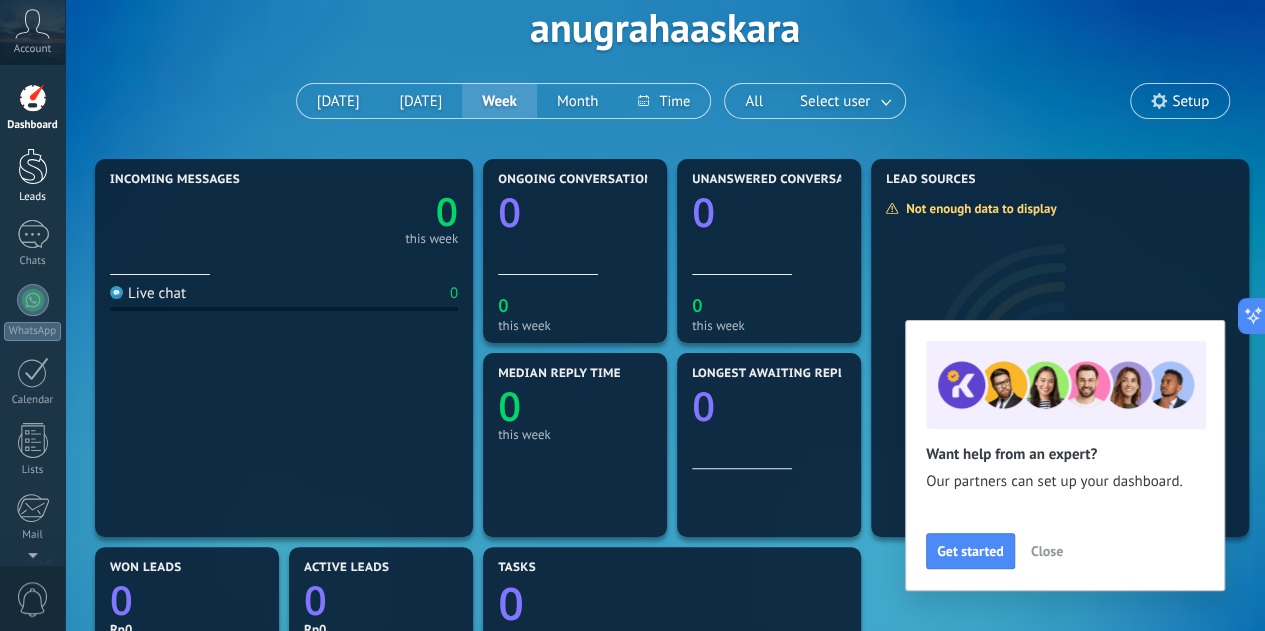 click on "Leads" at bounding box center [33, 197] 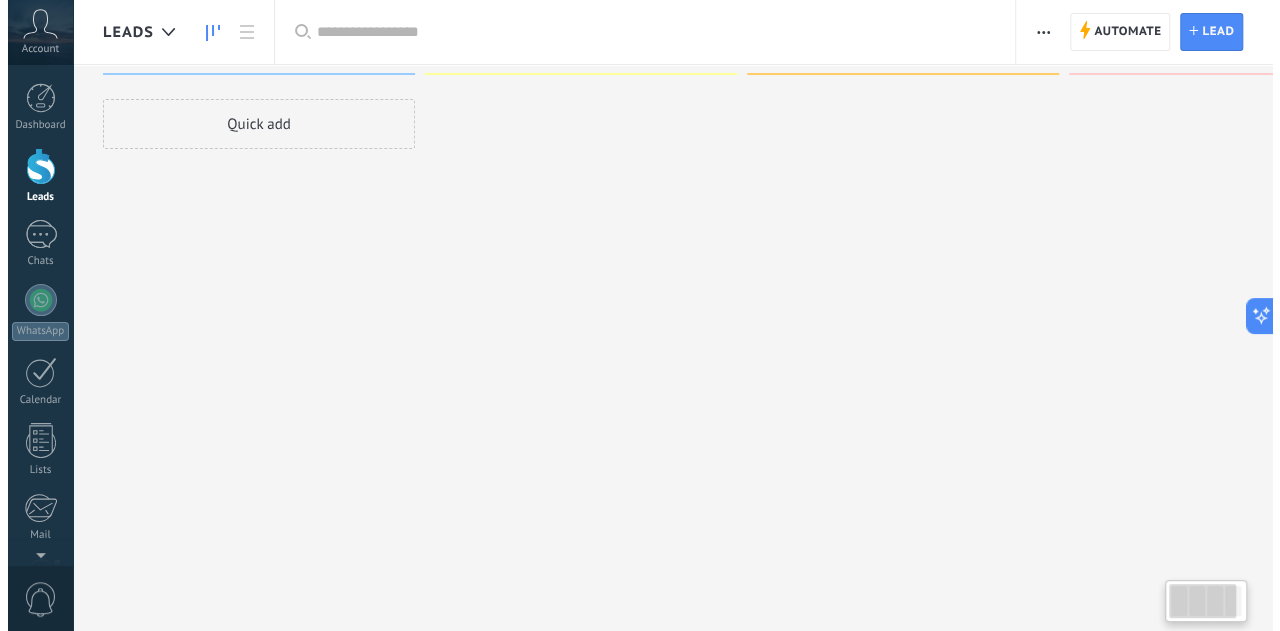 scroll, scrollTop: 0, scrollLeft: 0, axis: both 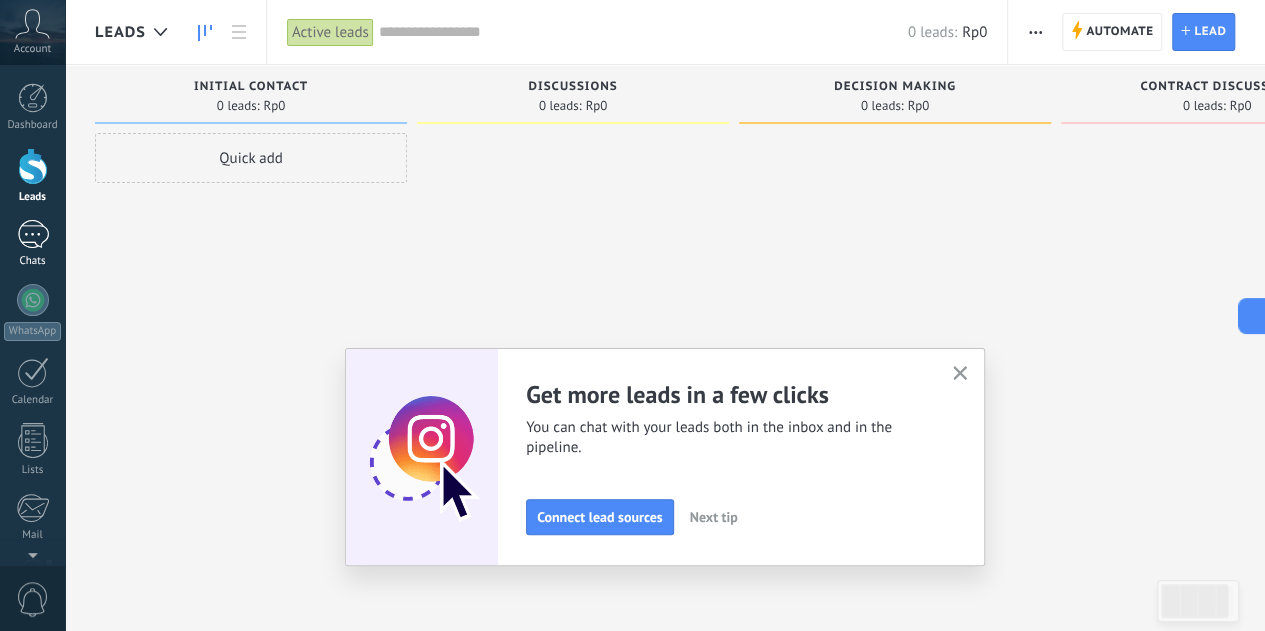 click on "Chats" at bounding box center [32, 244] 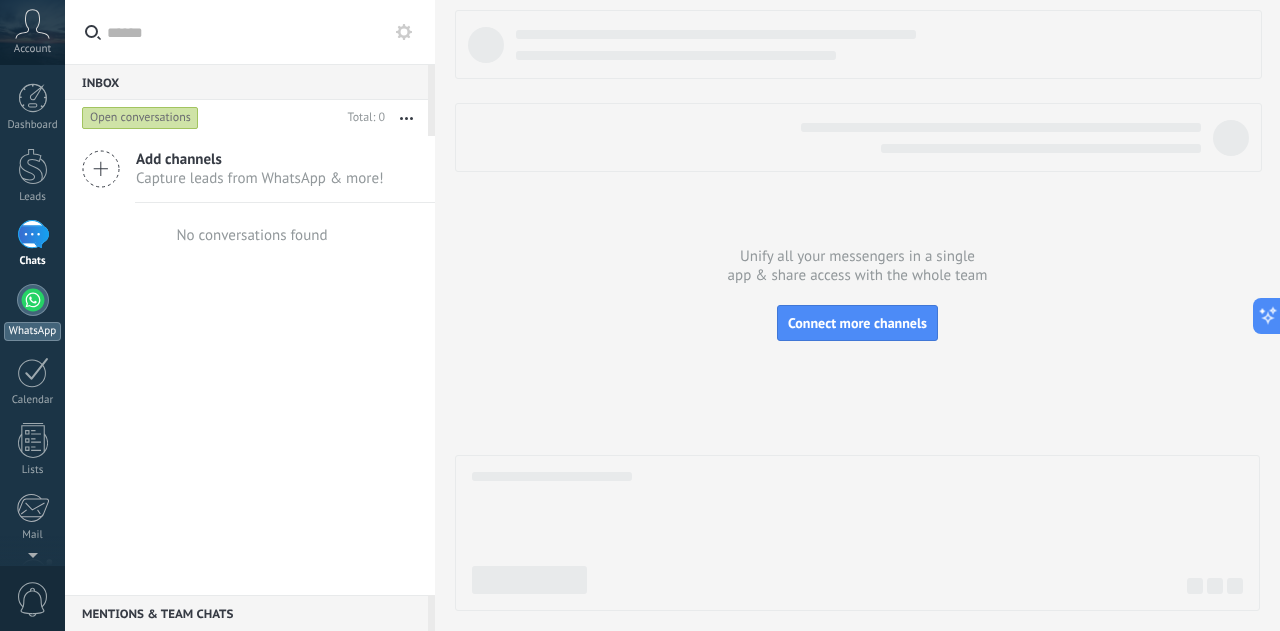 click at bounding box center (33, 300) 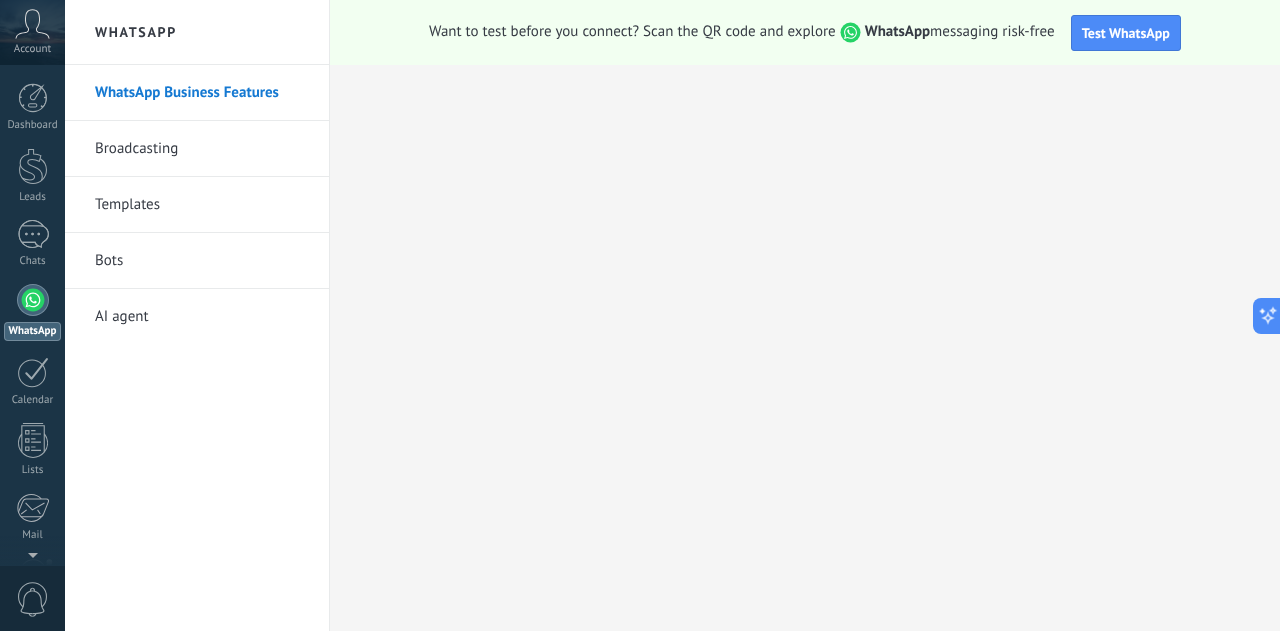 click on "Broadcasting" at bounding box center (202, 149) 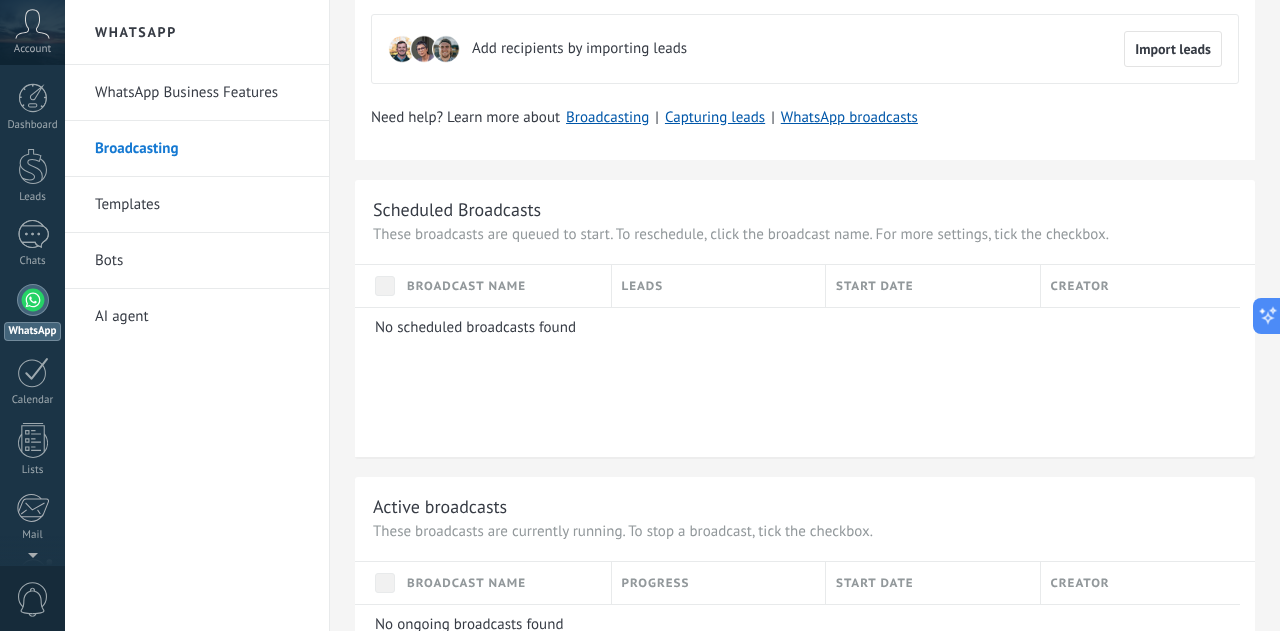 scroll, scrollTop: 0, scrollLeft: 0, axis: both 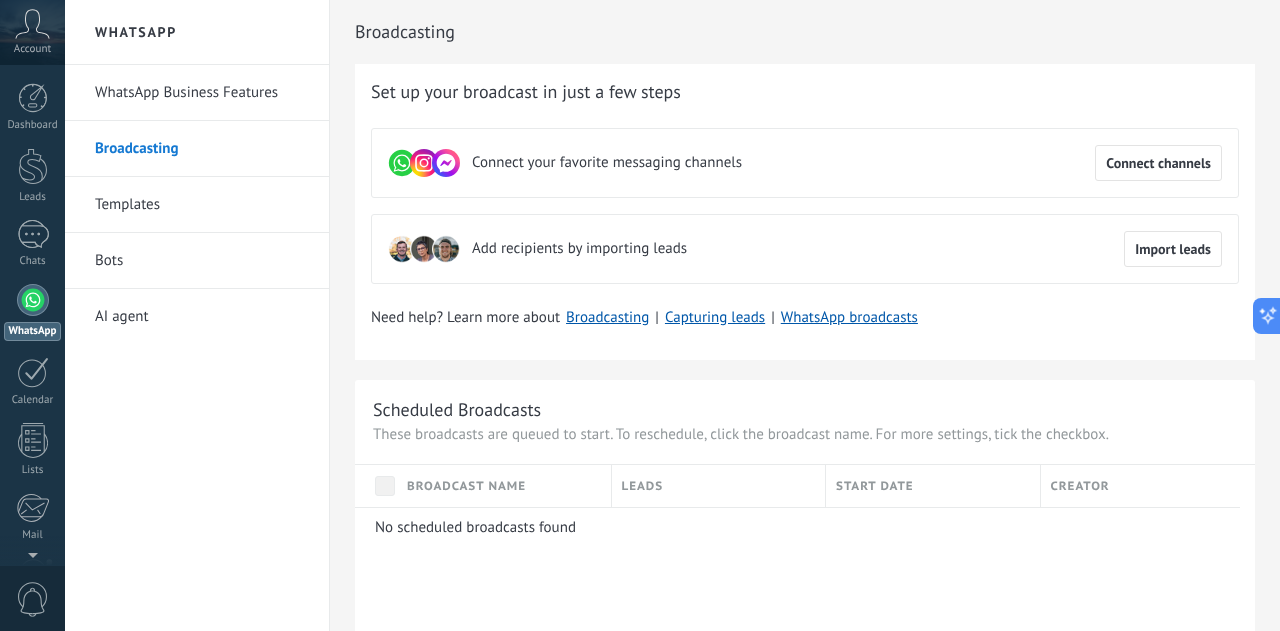 click on "Templates" at bounding box center (202, 205) 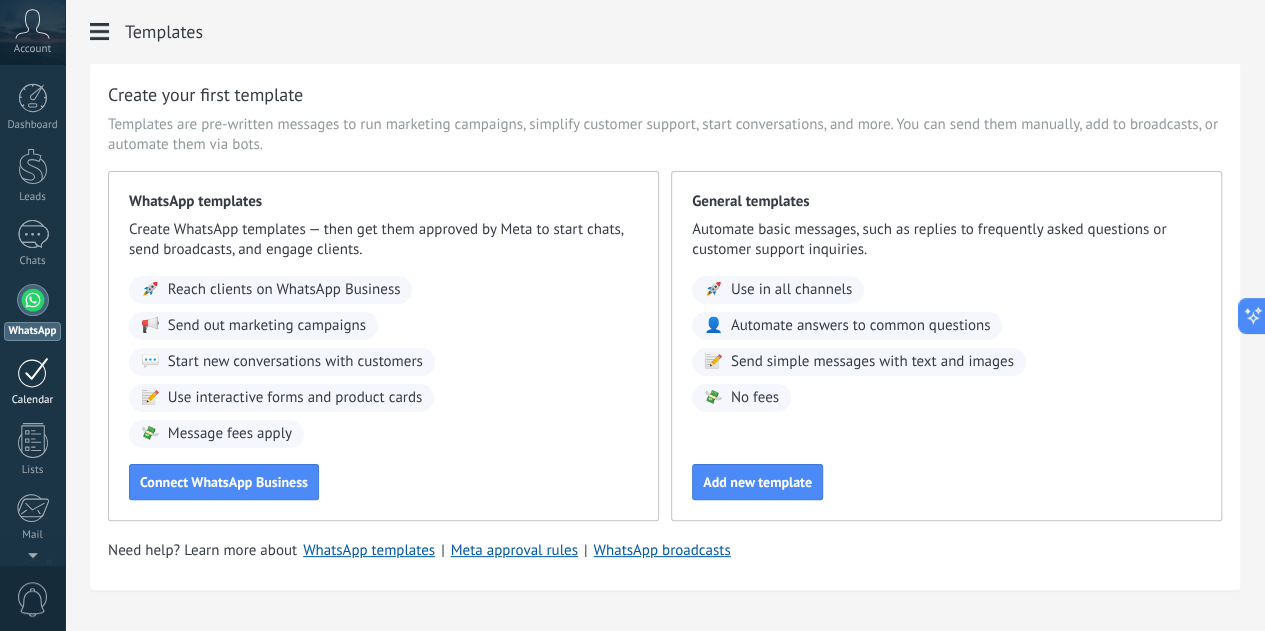 click on "Calendar" at bounding box center (33, 400) 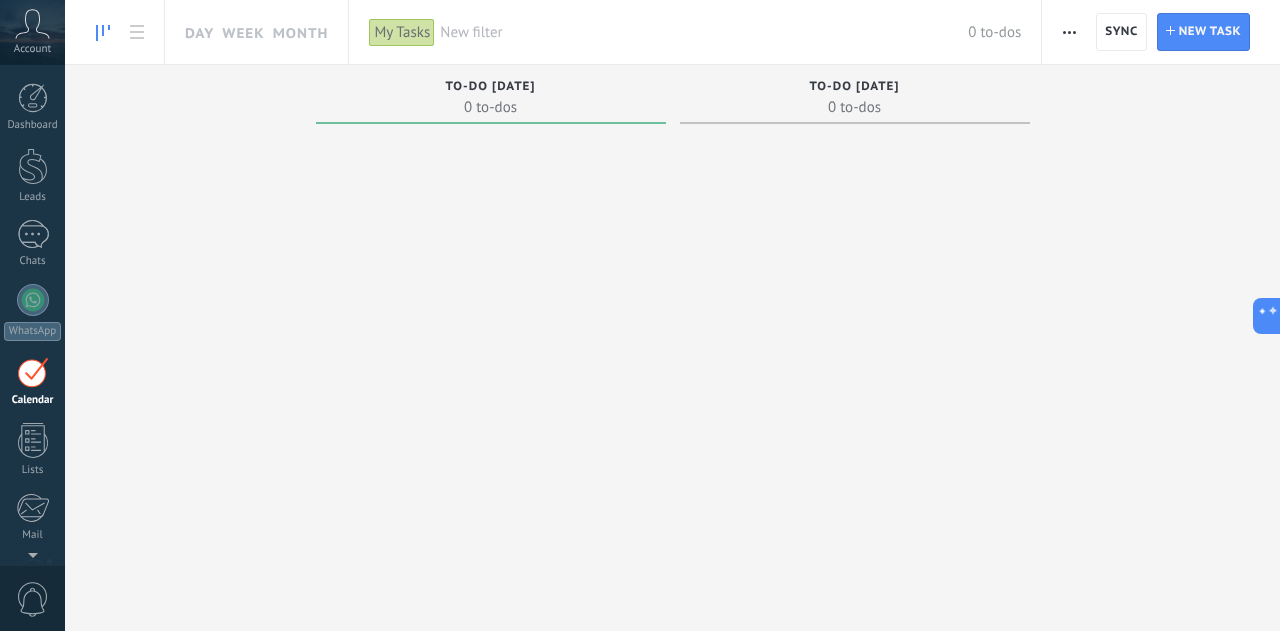 scroll, scrollTop: 57, scrollLeft: 0, axis: vertical 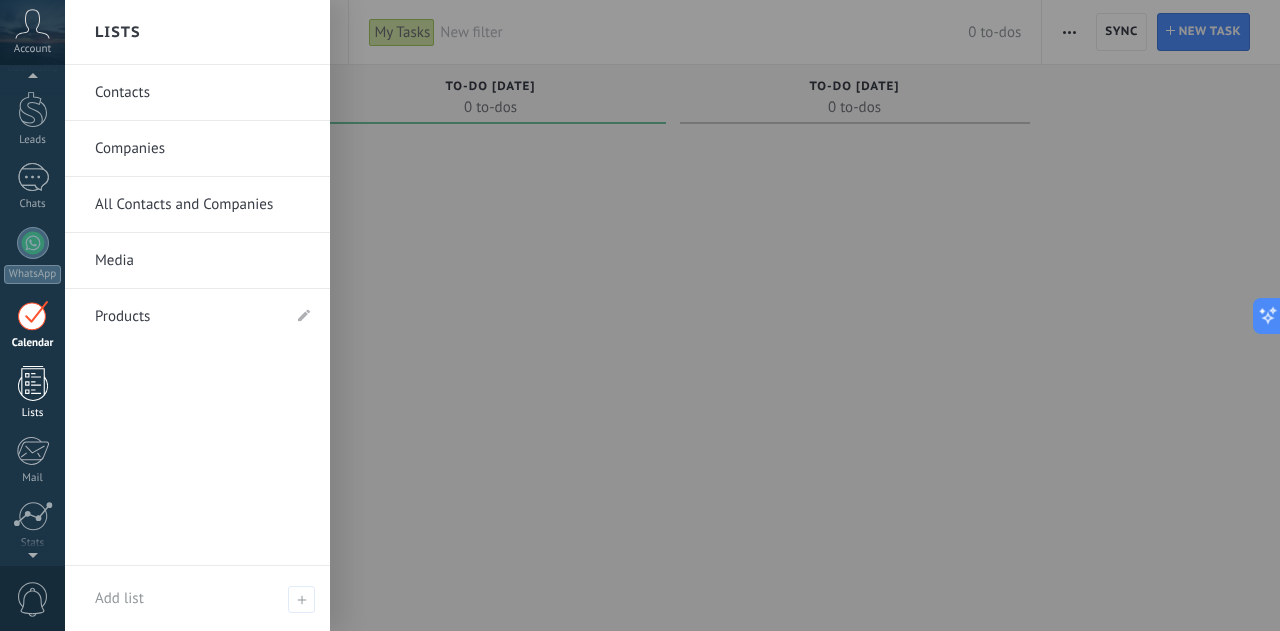 click at bounding box center [33, 383] 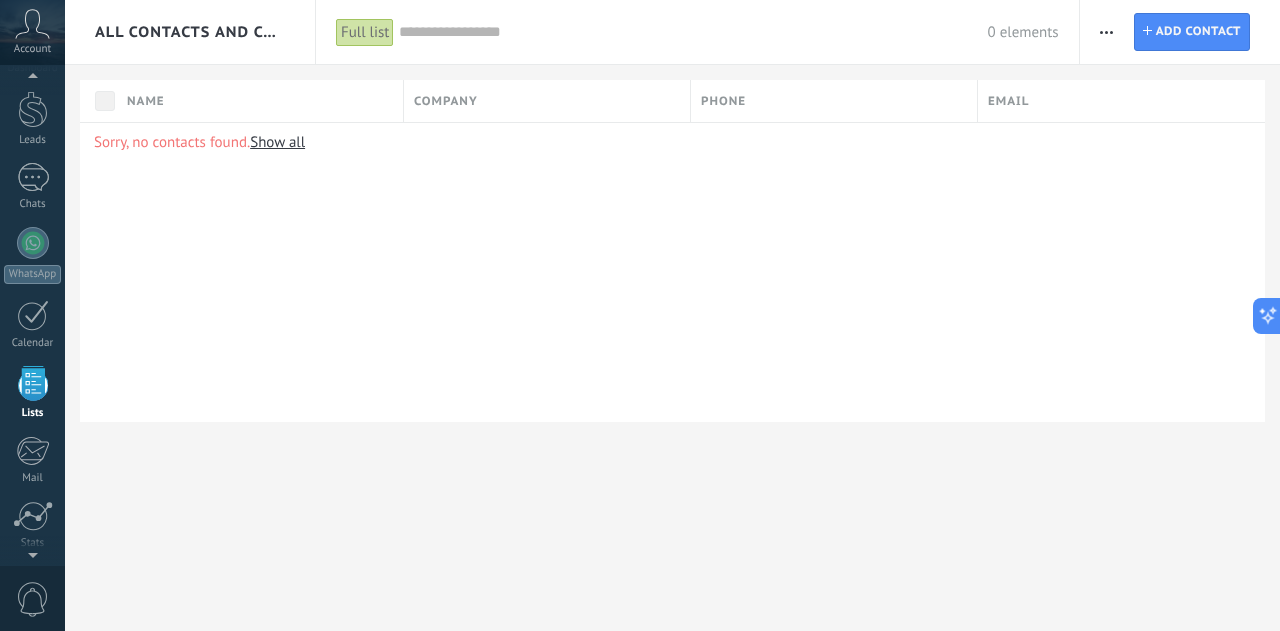 scroll, scrollTop: 123, scrollLeft: 0, axis: vertical 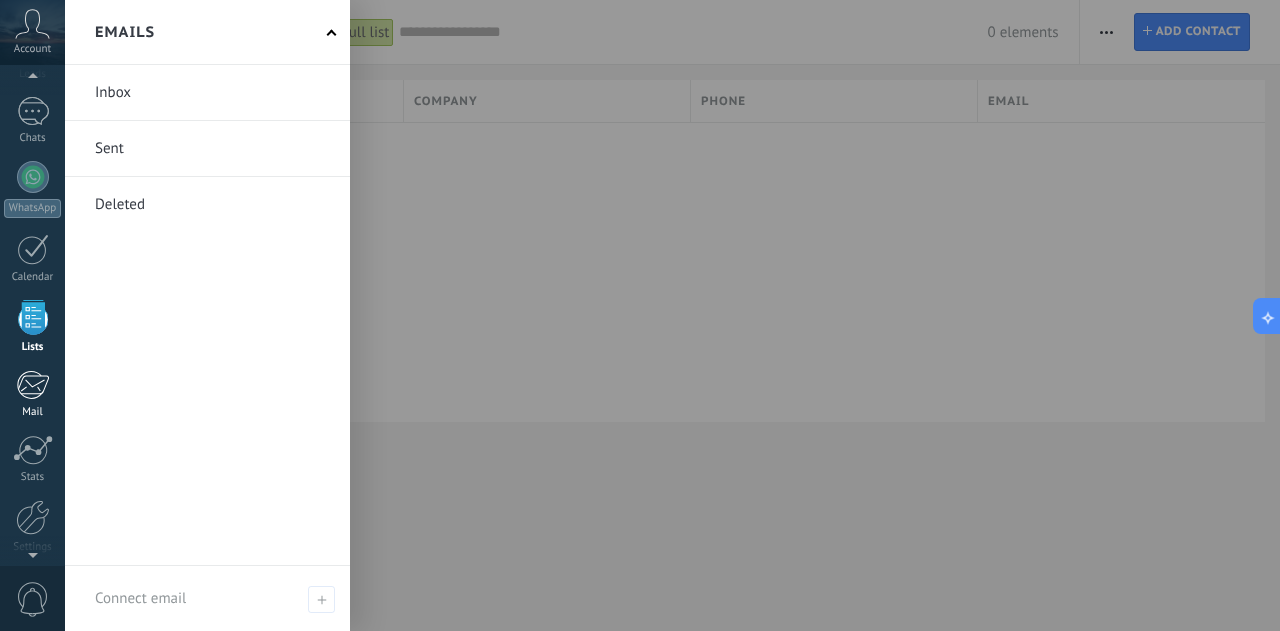 click at bounding box center [32, 385] 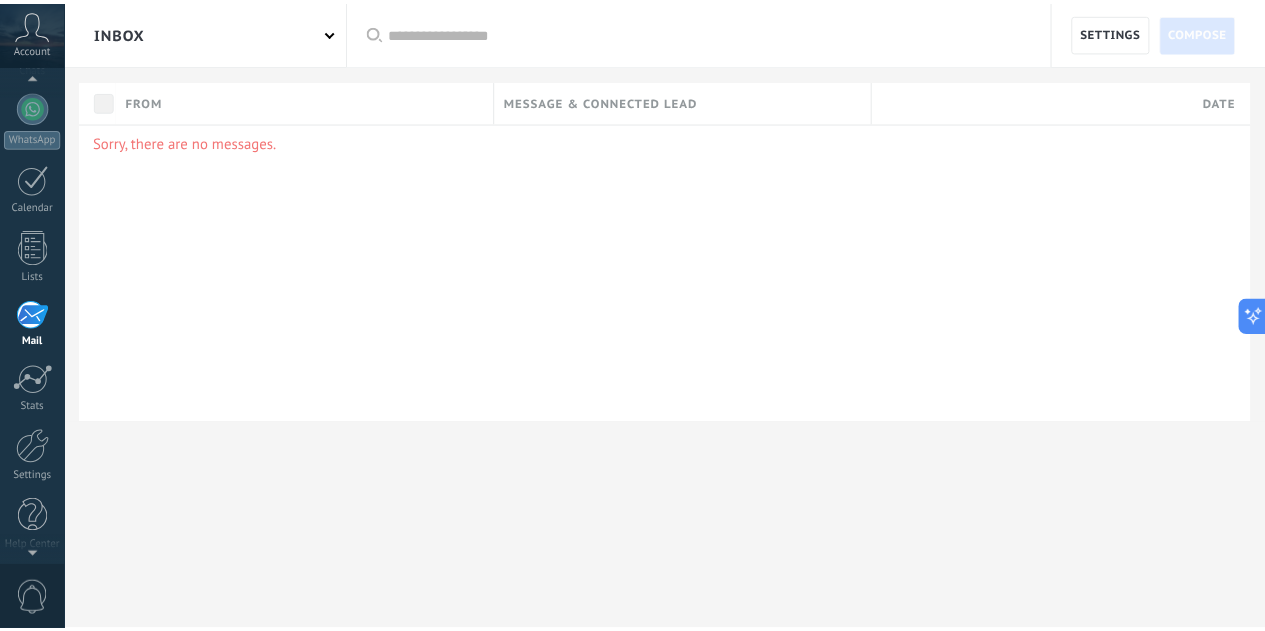 scroll, scrollTop: 199, scrollLeft: 0, axis: vertical 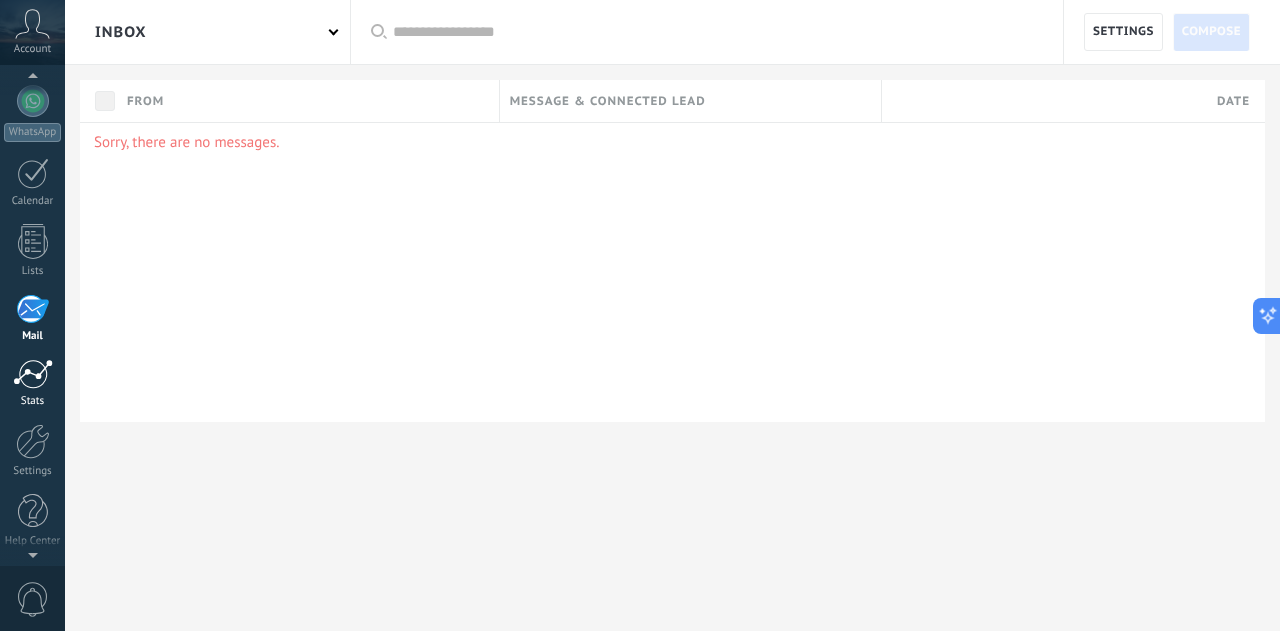 click on "Stats" at bounding box center (32, 383) 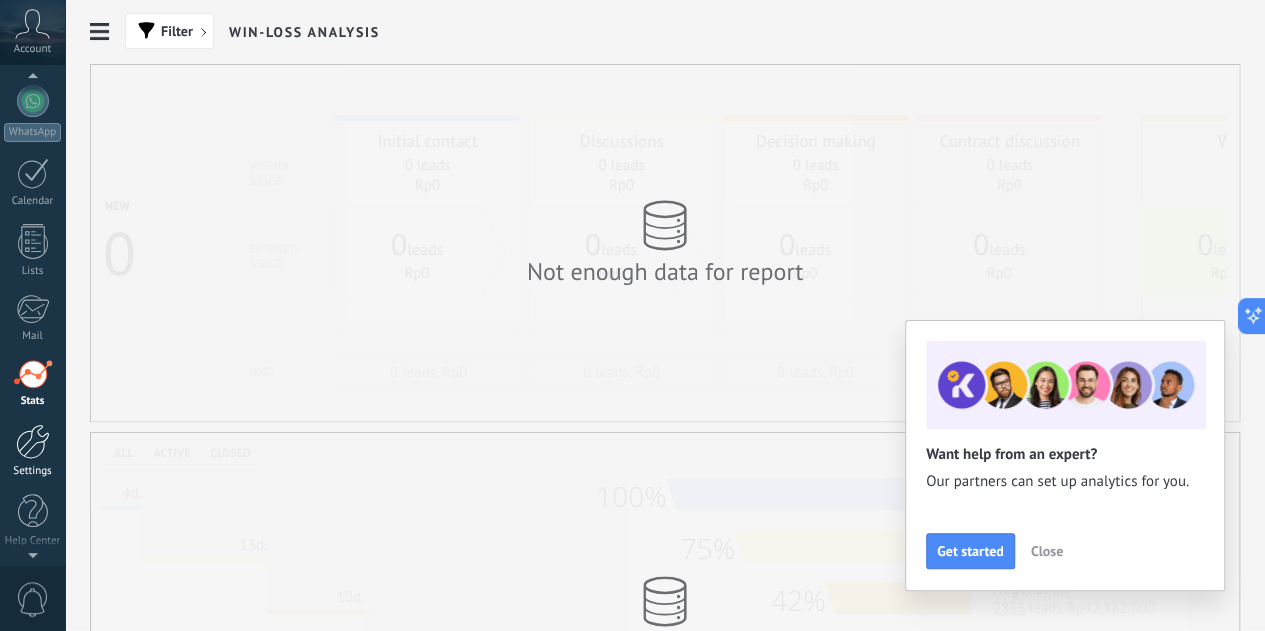 click on "Settings" at bounding box center [33, 471] 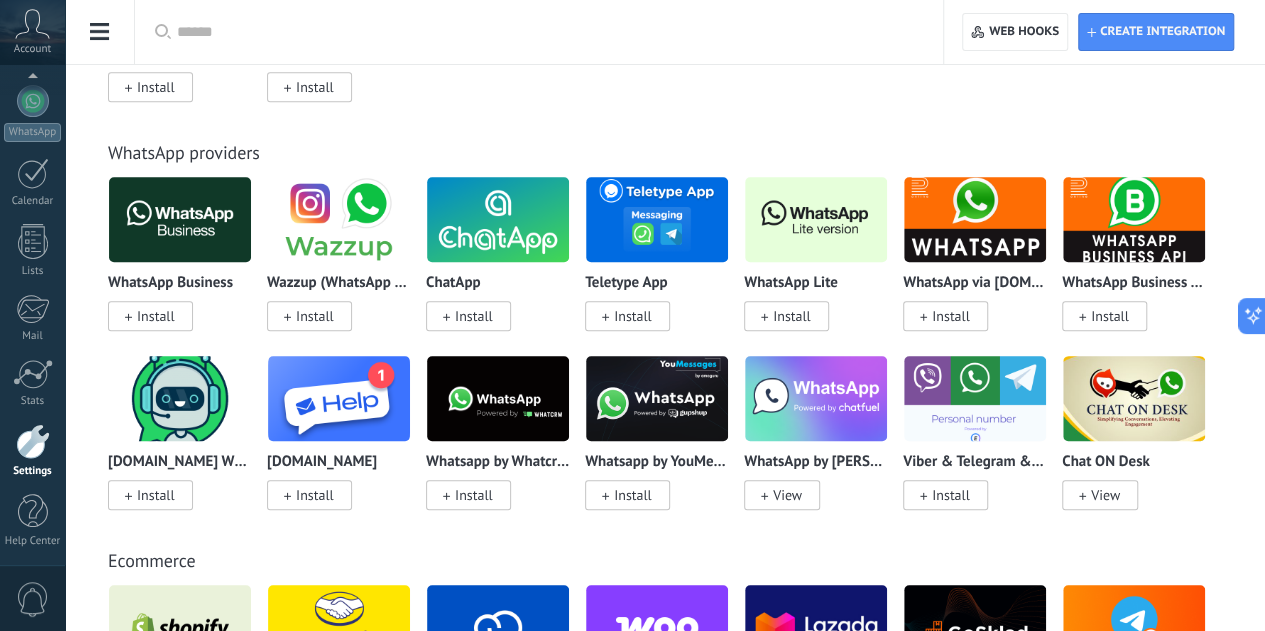 scroll, scrollTop: 700, scrollLeft: 0, axis: vertical 